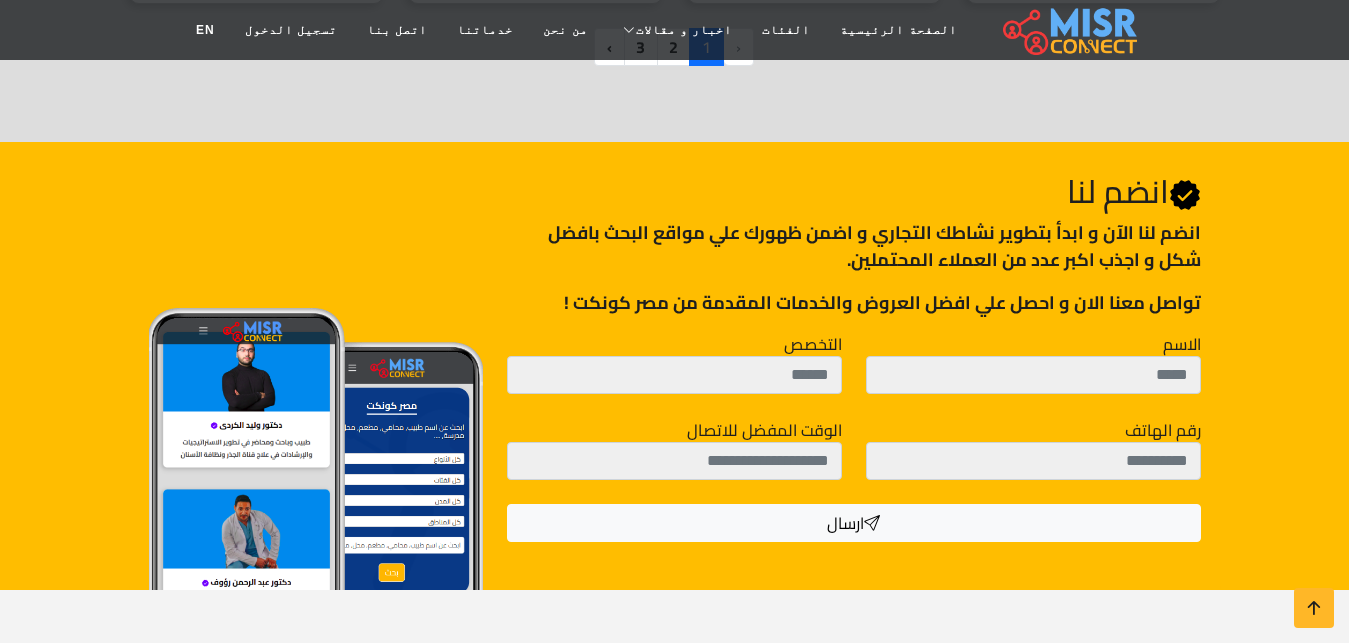 scroll, scrollTop: 2193, scrollLeft: 0, axis: vertical 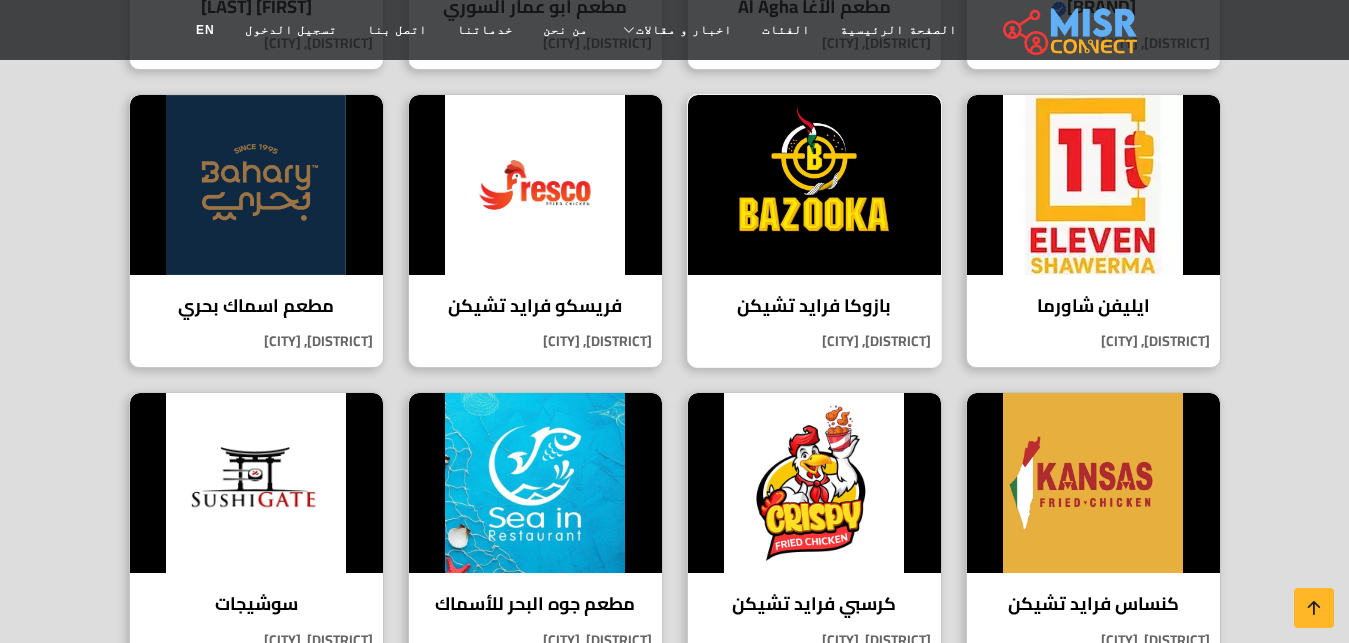 click at bounding box center [814, 185] 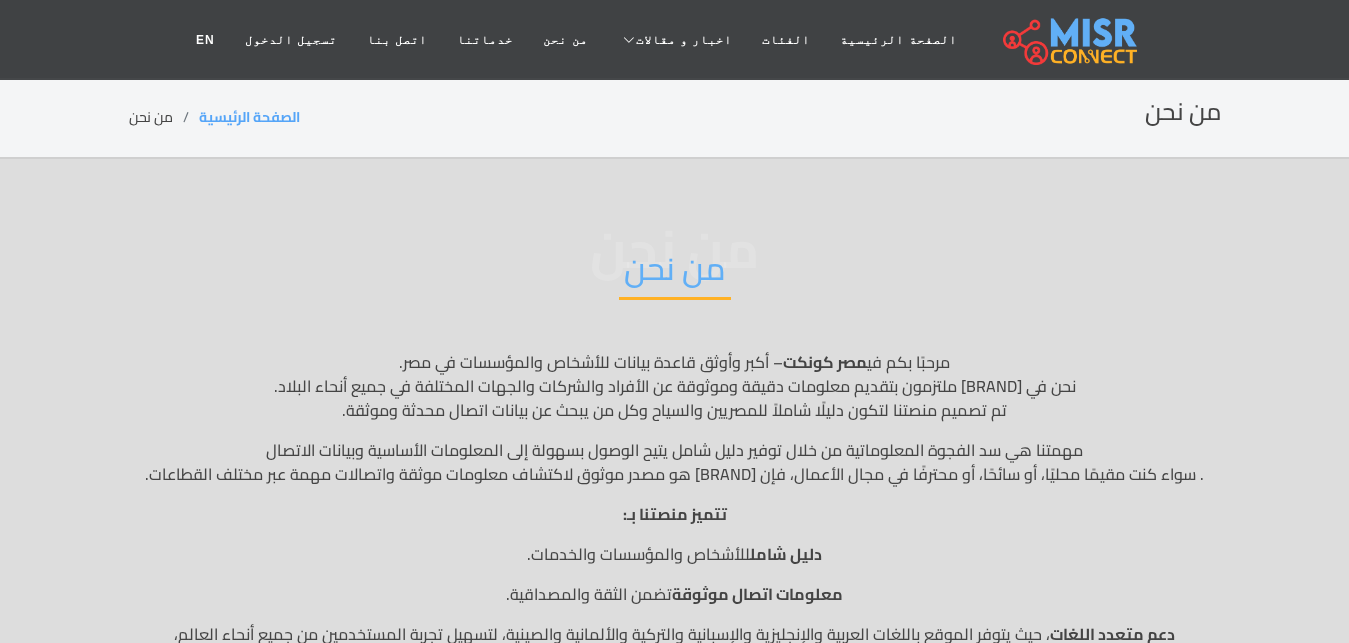 scroll, scrollTop: 0, scrollLeft: 0, axis: both 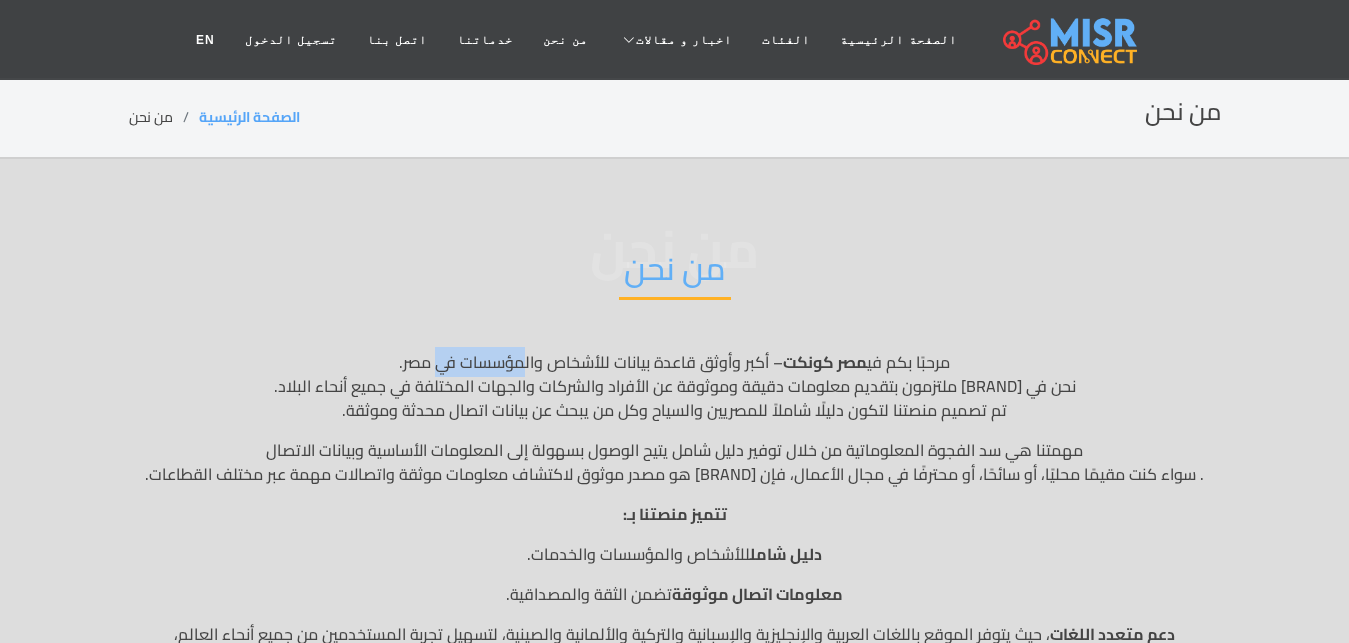 drag, startPoint x: 525, startPoint y: 360, endPoint x: 445, endPoint y: 360, distance: 80 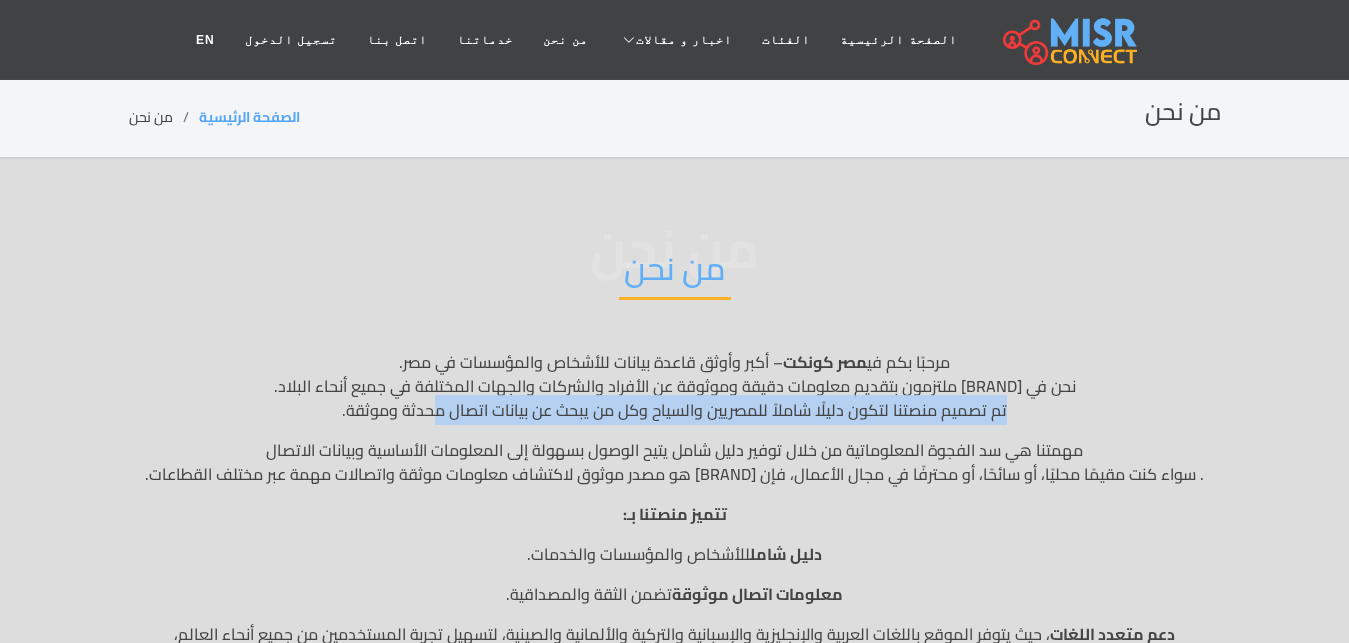 drag, startPoint x: 1000, startPoint y: 401, endPoint x: 443, endPoint y: 409, distance: 557.05743 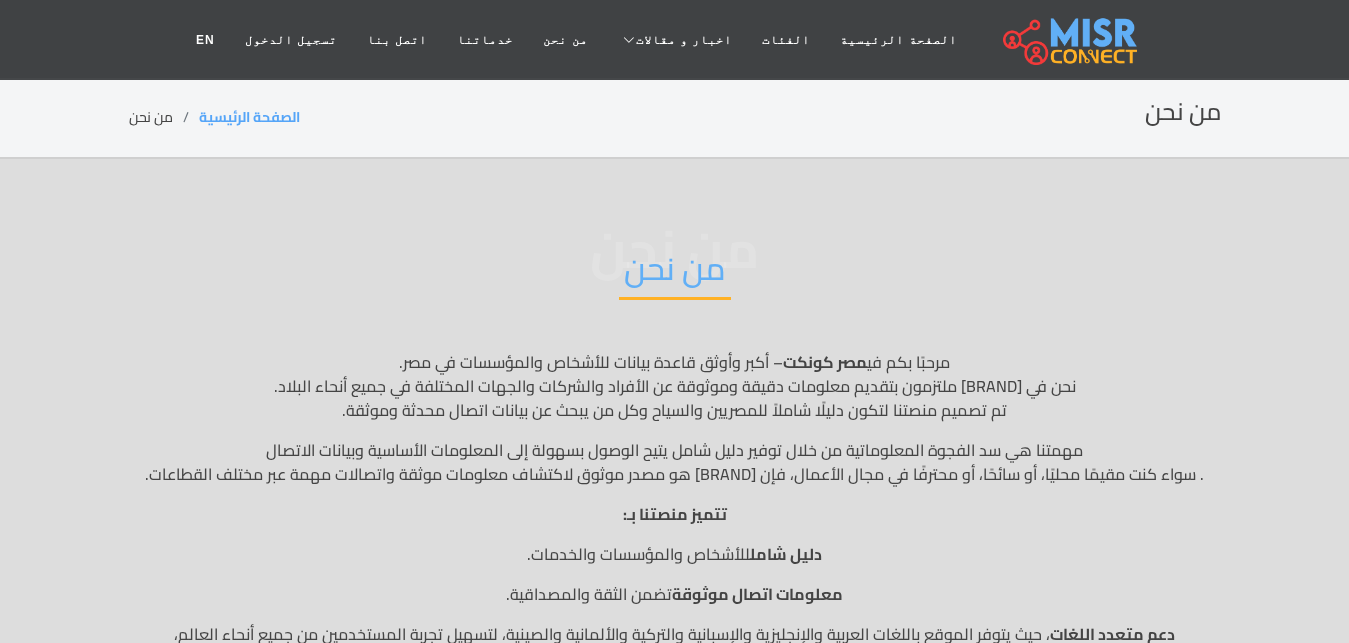 click on "مهمتنا هي سد الفجوة المعلوماتية من خلال توفير دليل شامل يتيح الوصول بسهولة إلى المعلومات الأساسية وبيانات الاتصال . سواء كنت مقيمًا محليًا، أو سائحًا، أو محترفًا في مجال الأعمال، فإن مصر كونكت هو مصدر موثوق لاكتشاف معلومات موثقة واتصالات مهمة عبر مختلف القطاعات." at bounding box center (675, 462) 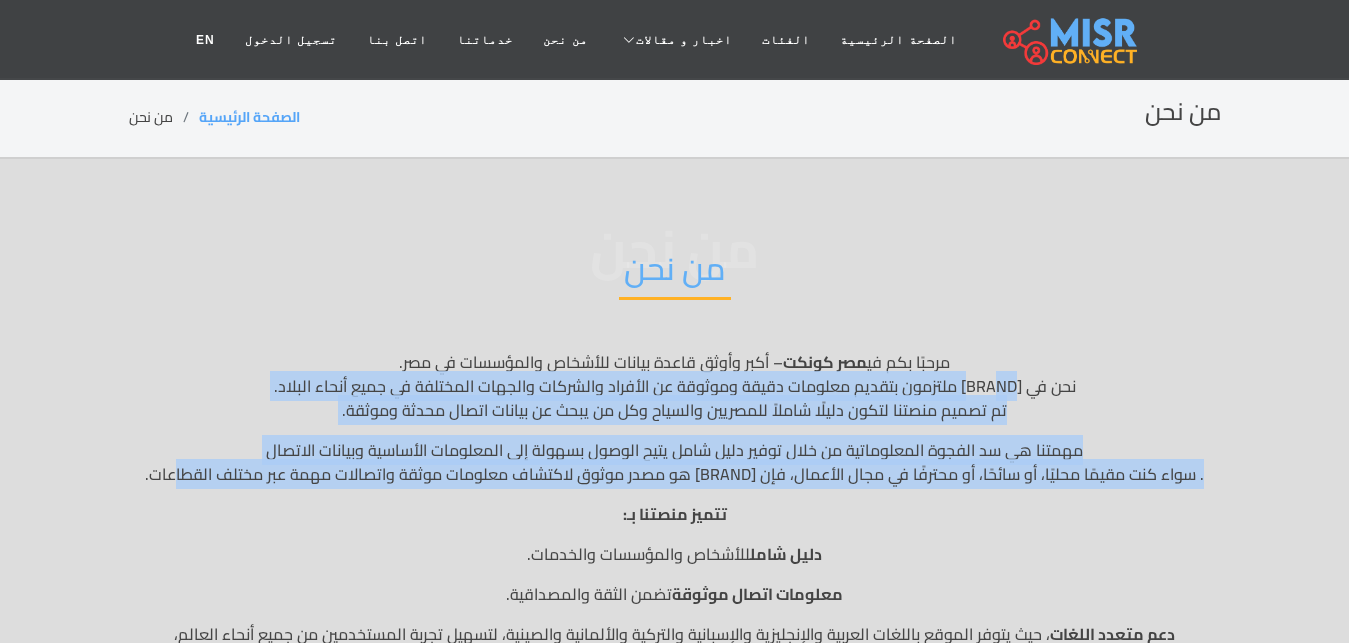 drag, startPoint x: 991, startPoint y: 384, endPoint x: 184, endPoint y: 474, distance: 812.00305 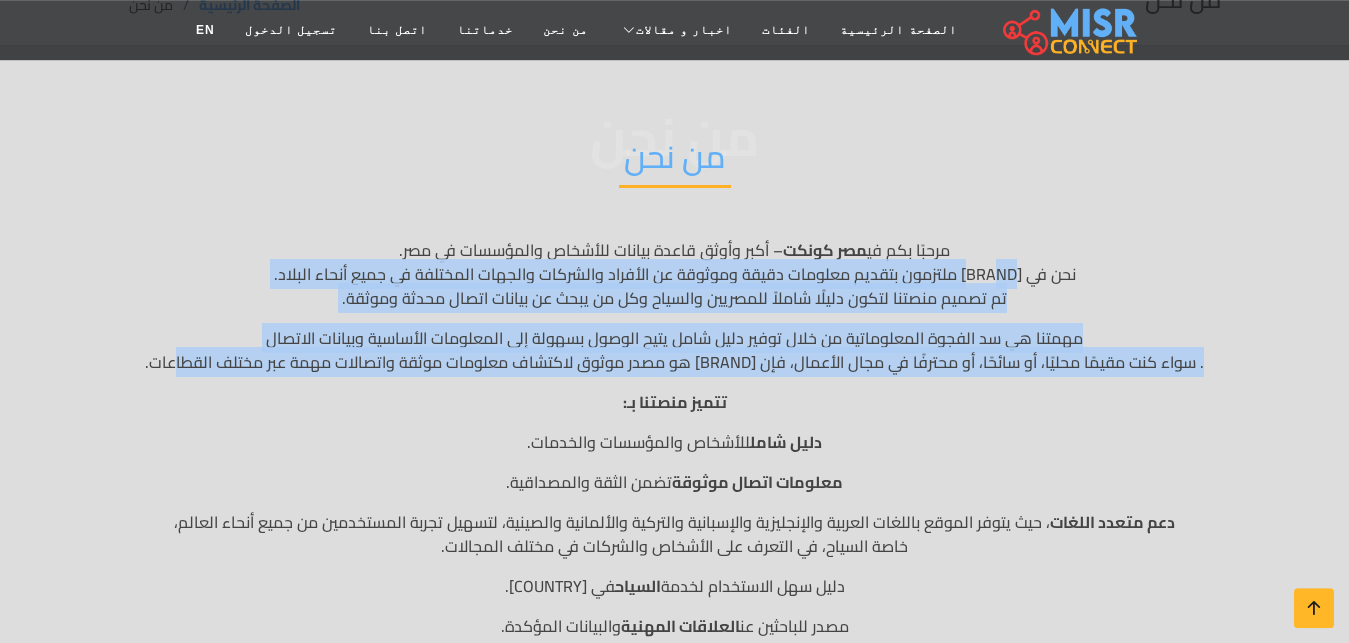 scroll, scrollTop: 252, scrollLeft: 0, axis: vertical 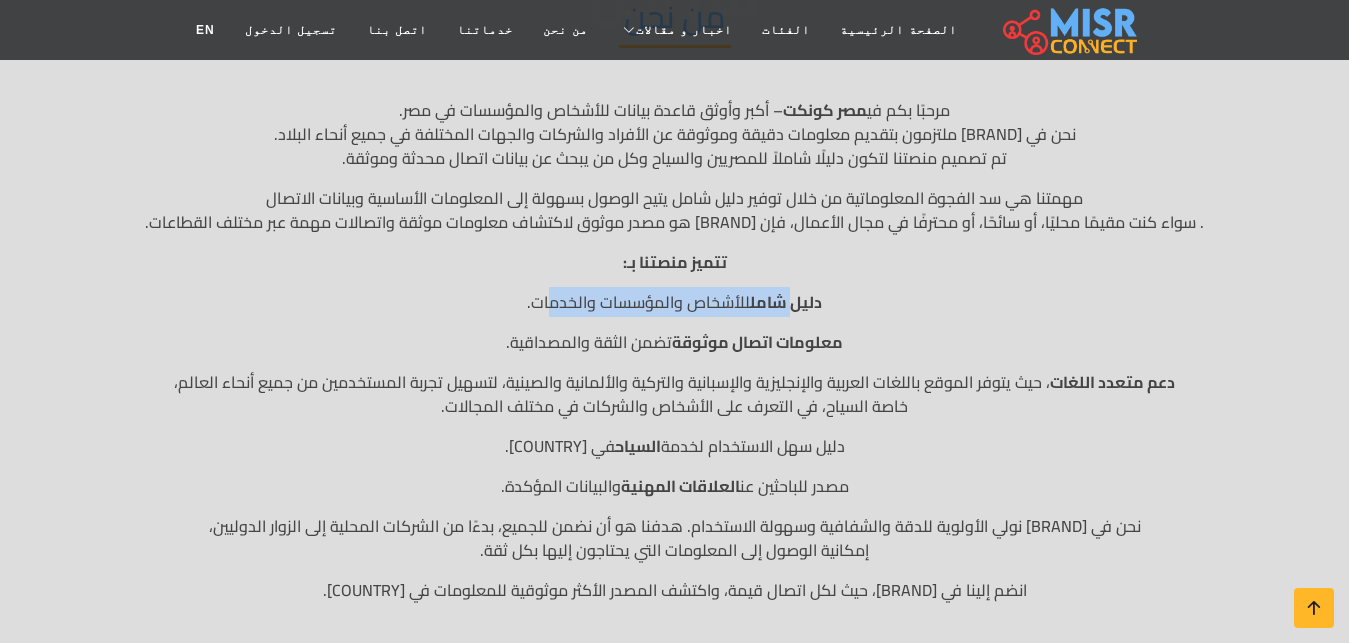 drag, startPoint x: 607, startPoint y: 304, endPoint x: 560, endPoint y: 305, distance: 47.010635 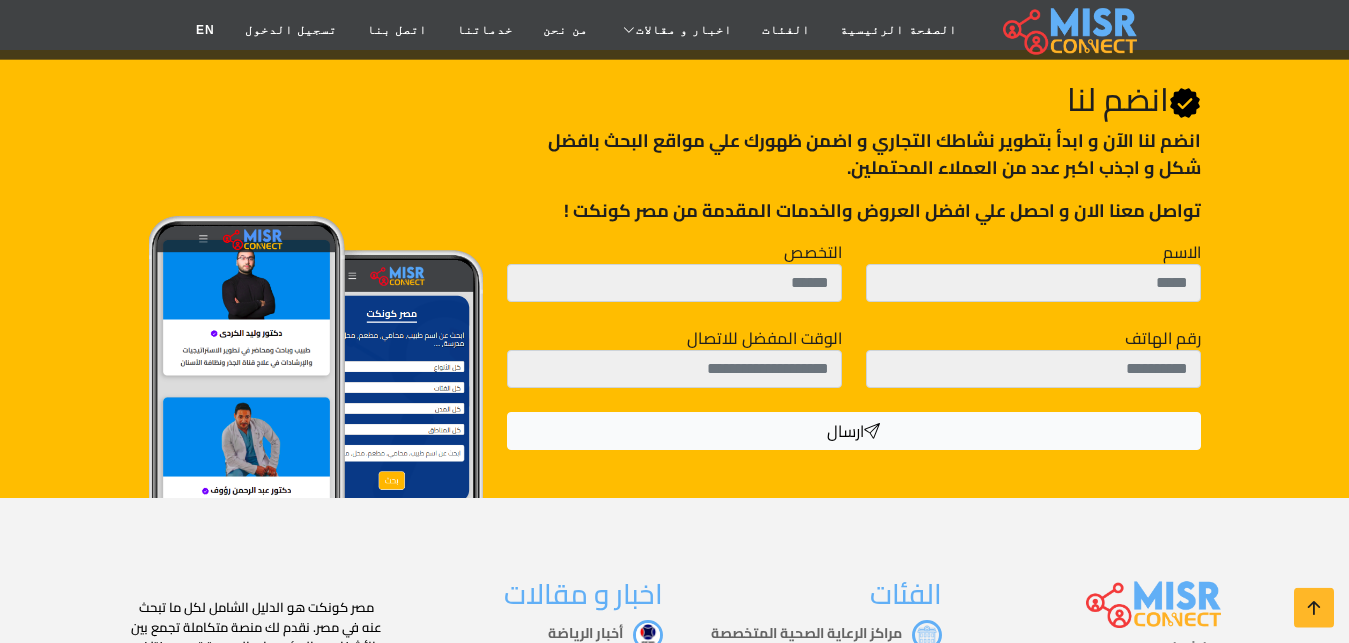 scroll, scrollTop: 882, scrollLeft: 0, axis: vertical 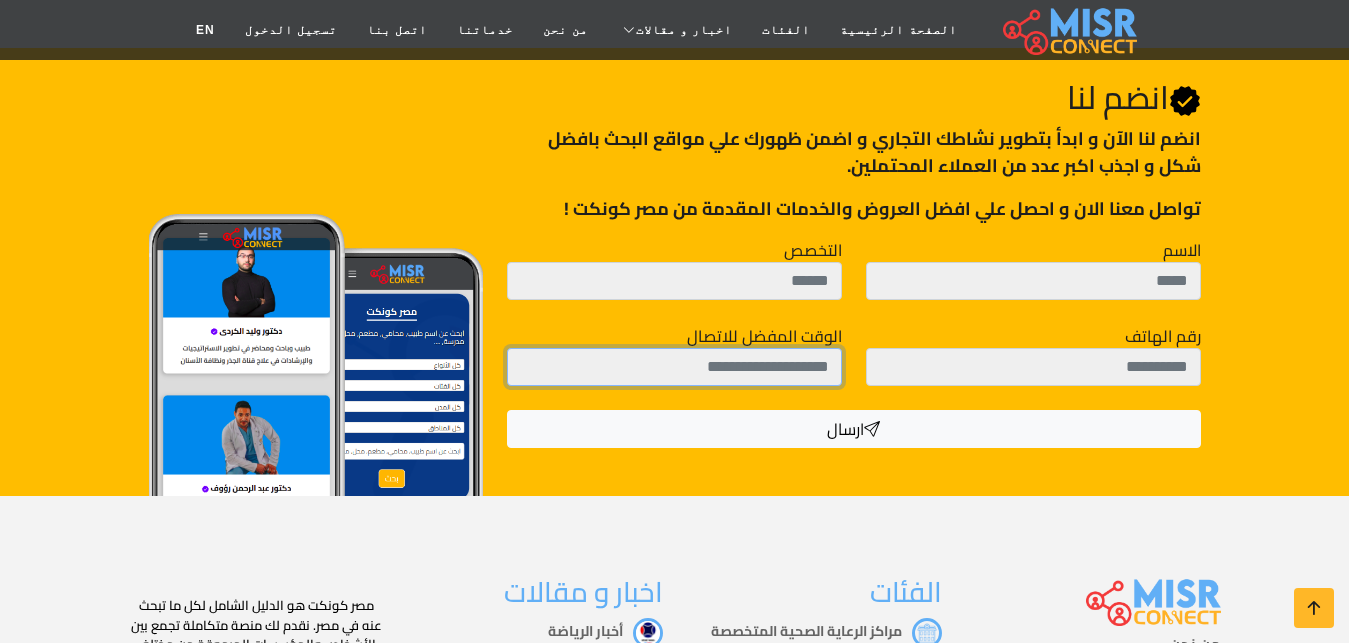 click on "الوقت المفضل للاتصال" at bounding box center [674, 367] 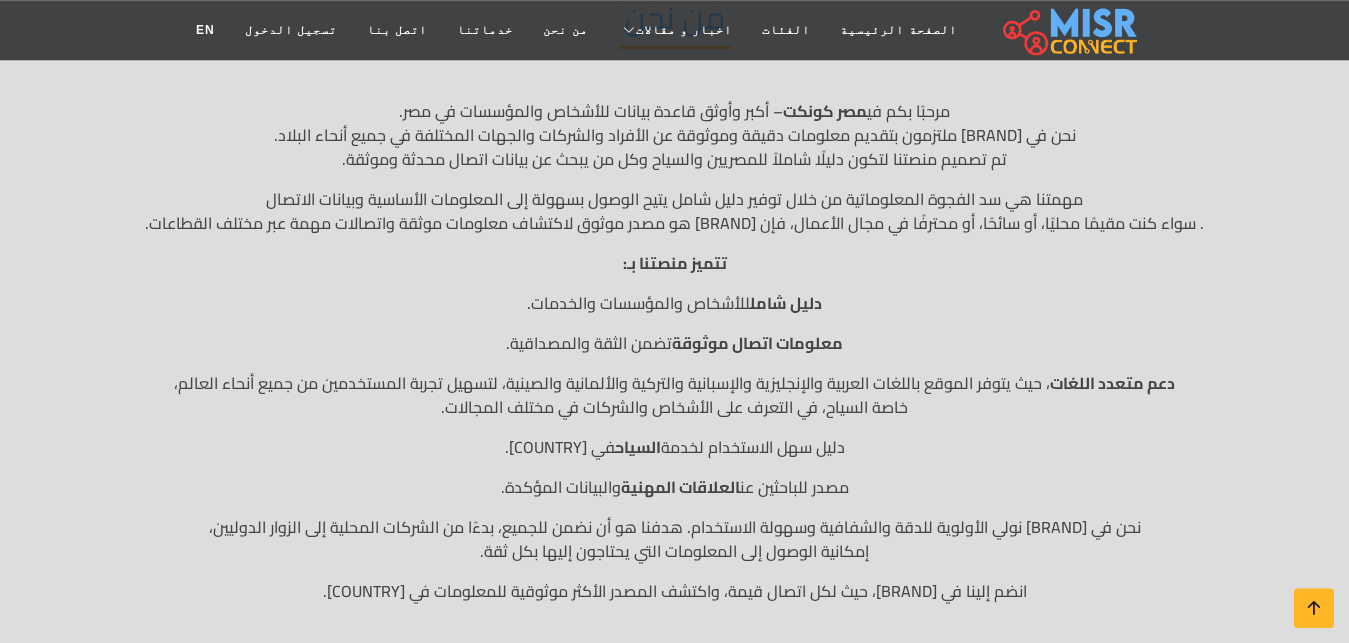 scroll, scrollTop: 252, scrollLeft: 0, axis: vertical 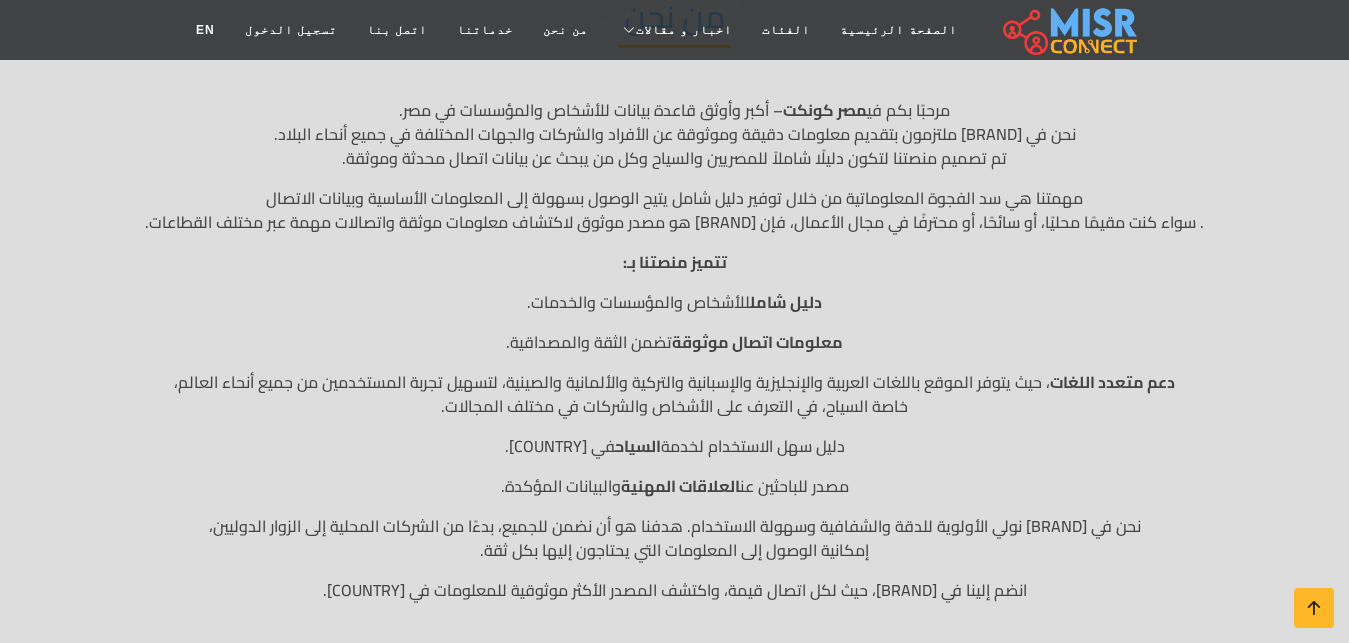 click on "دليل شامل  للأشخاص والمؤسسات والخدمات." at bounding box center [675, 302] 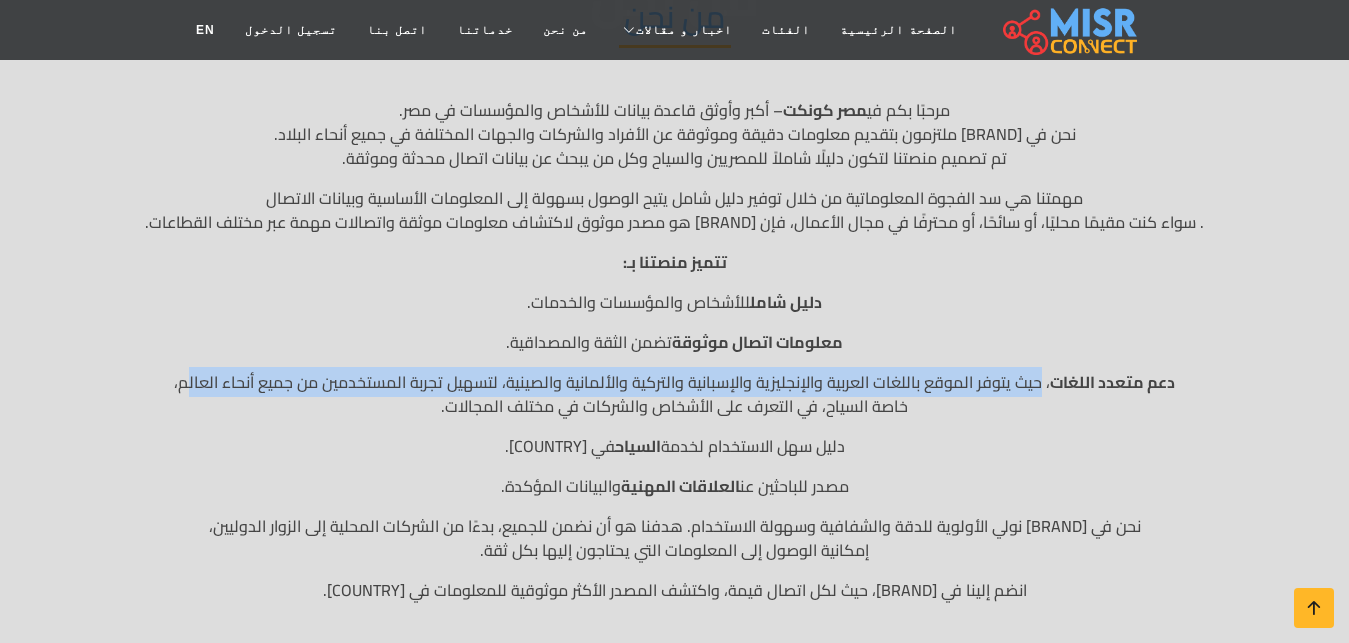 drag, startPoint x: 1034, startPoint y: 387, endPoint x: 191, endPoint y: 393, distance: 843.02136 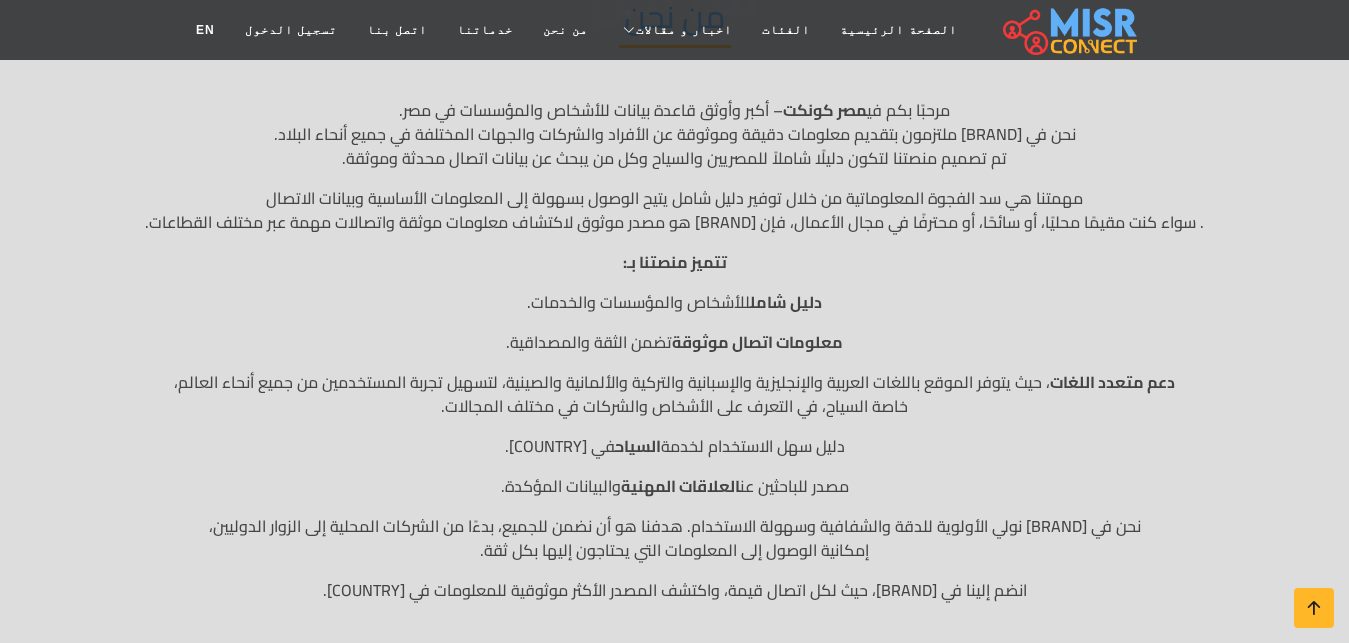 click on "دعم متعدد اللغات ، حيث يتوفر الموقع باللغات العربية والإنجليزية والإسبانية والتركية والألمانية والصينية، لتسهيل تجربة المستخدمين من جميع أنحاء العالم، خاصة السياح، في التعرف على الأشخاص والشركات في مختلف المجالات." at bounding box center (675, 394) 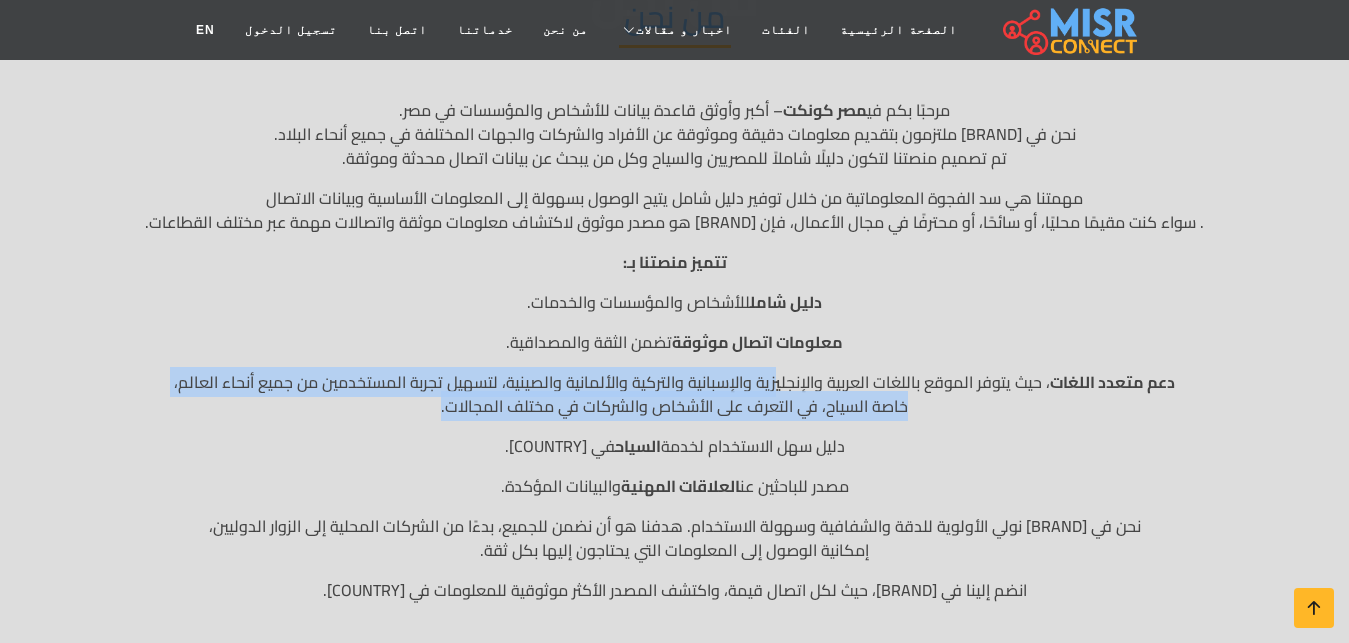 drag, startPoint x: 773, startPoint y: 388, endPoint x: 166, endPoint y: 285, distance: 615.6769 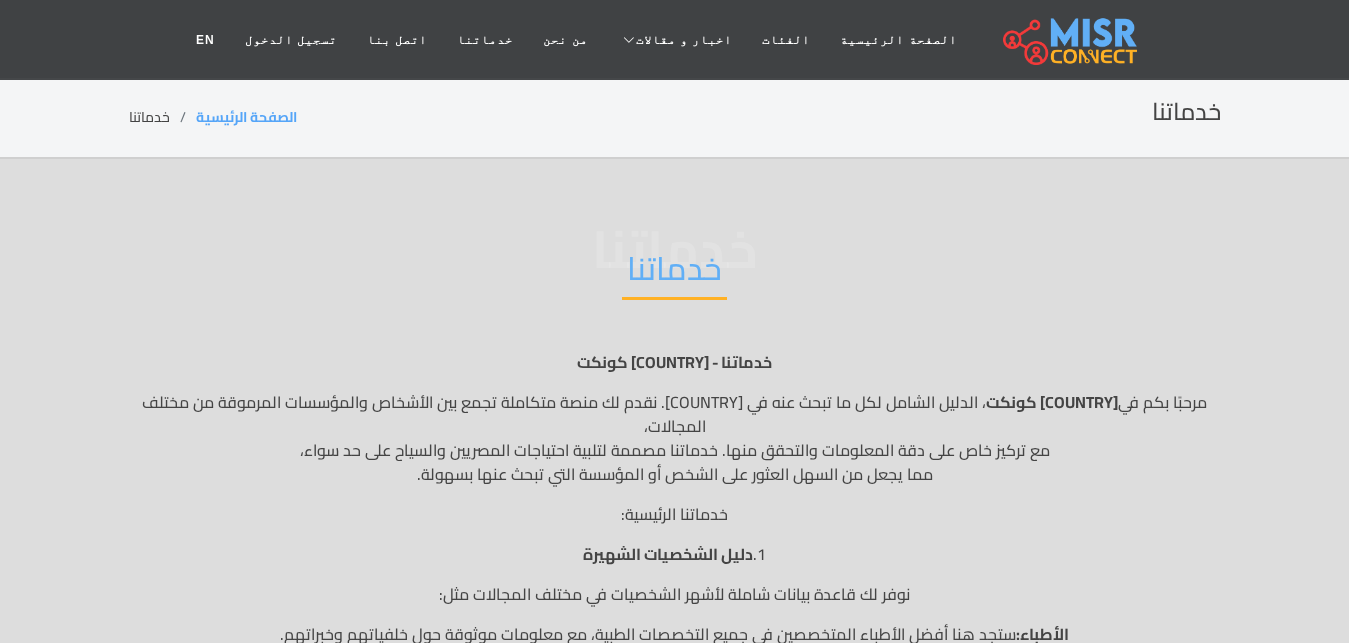 scroll, scrollTop: 0, scrollLeft: 0, axis: both 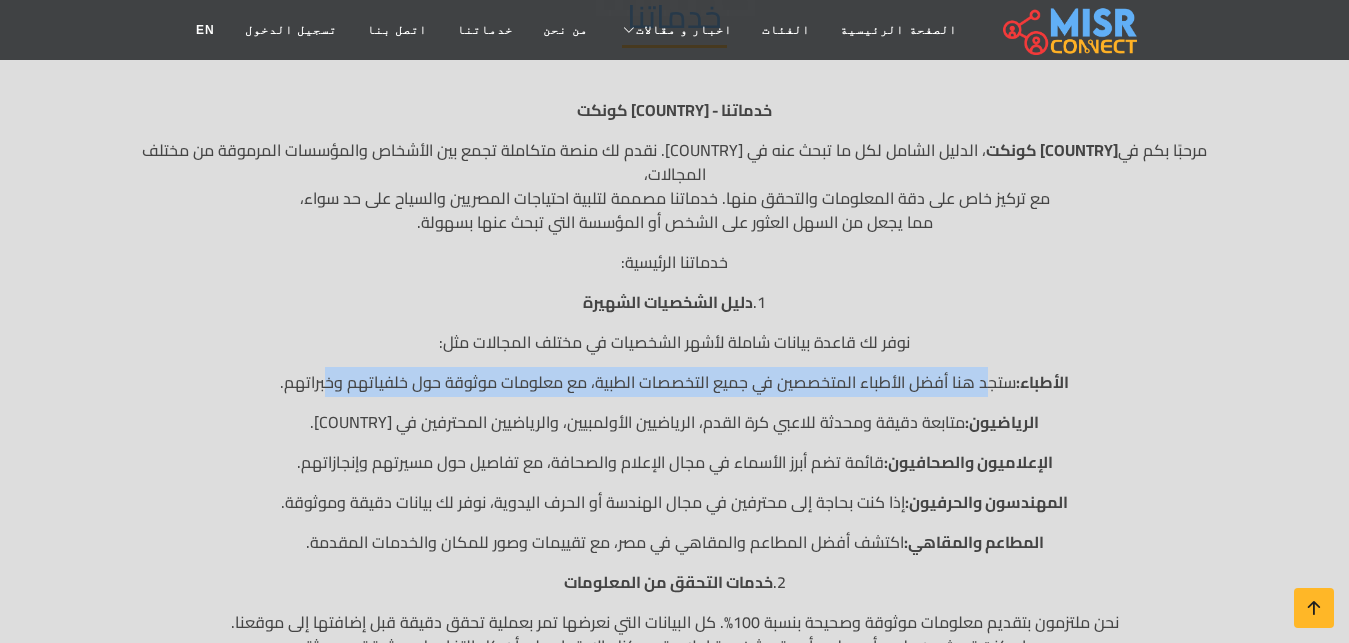 drag, startPoint x: 988, startPoint y: 361, endPoint x: 337, endPoint y: 364, distance: 651.0069 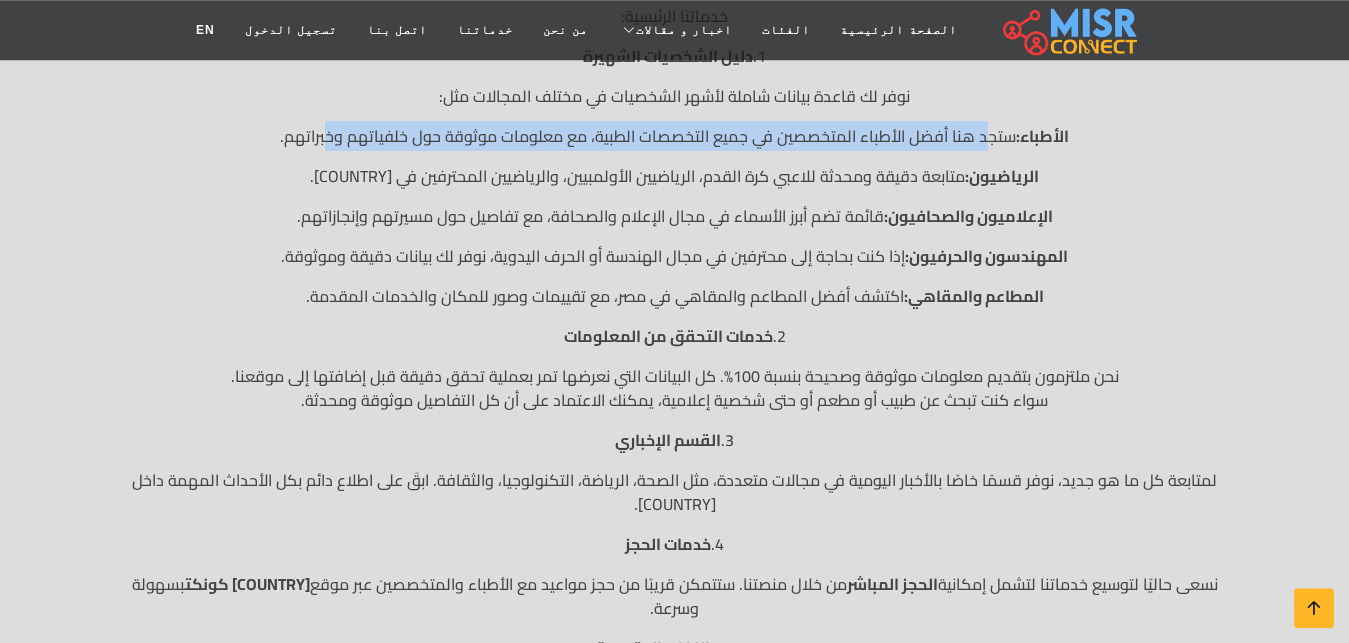 scroll, scrollTop: 504, scrollLeft: 0, axis: vertical 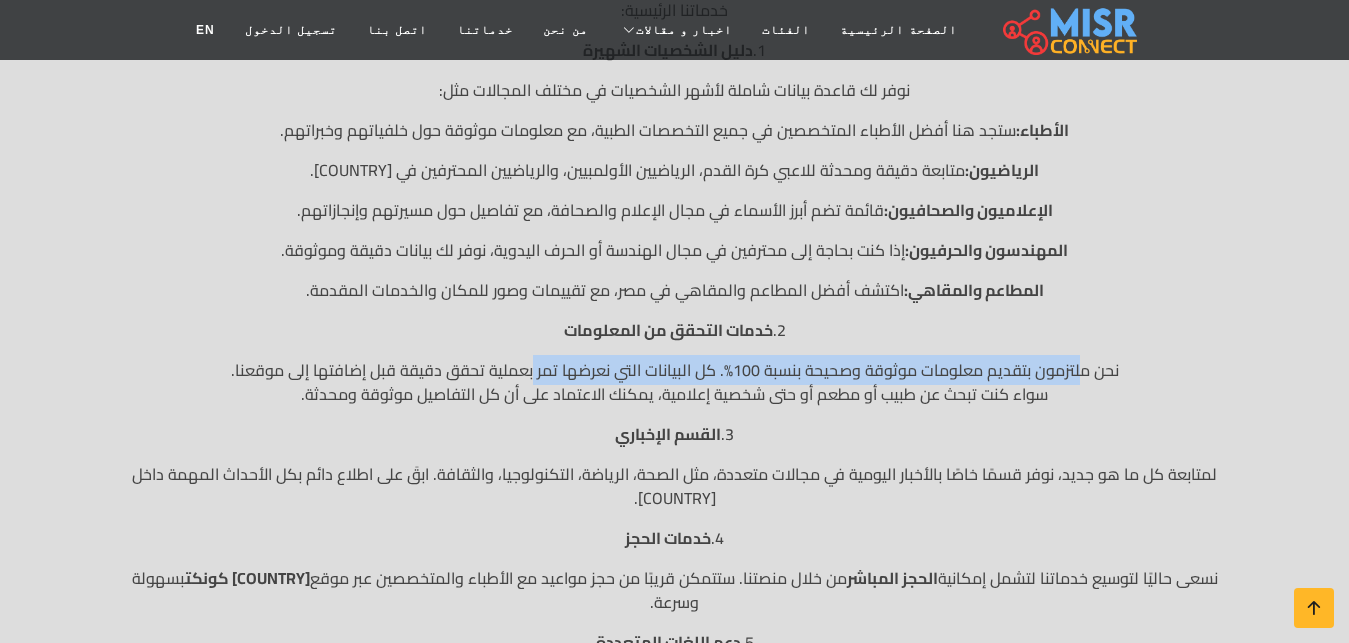 drag, startPoint x: 1073, startPoint y: 350, endPoint x: 532, endPoint y: 346, distance: 541.0148 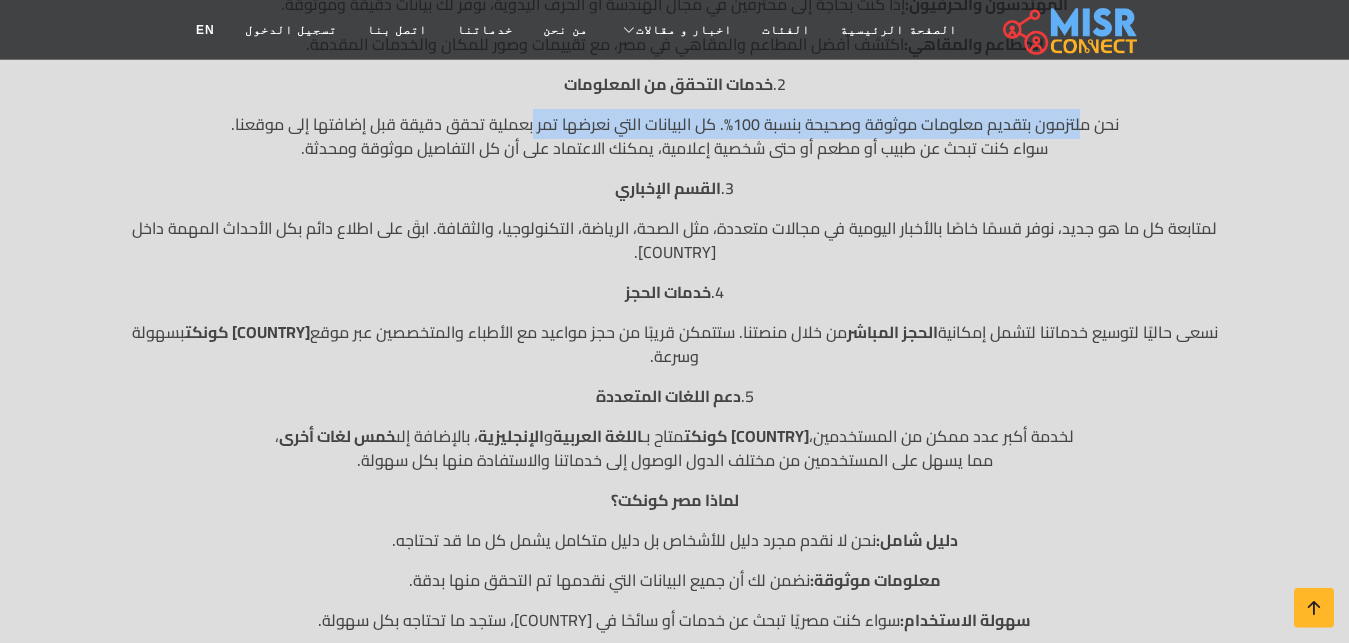 scroll, scrollTop: 756, scrollLeft: 0, axis: vertical 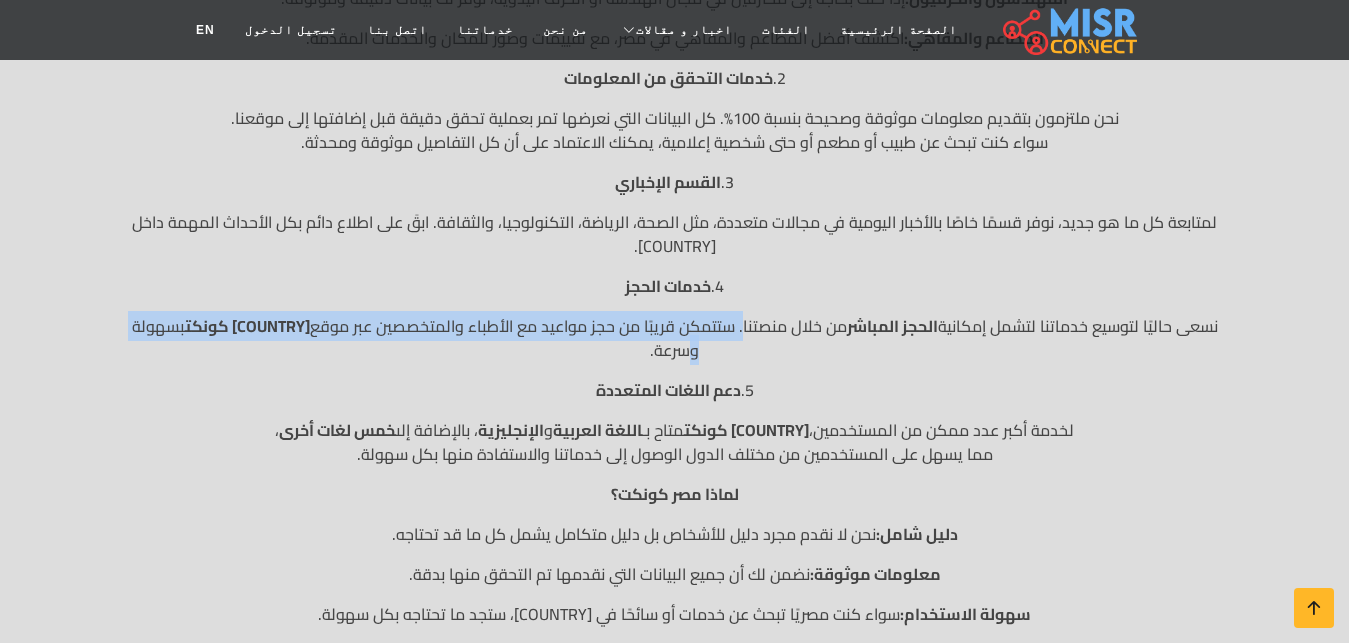 drag, startPoint x: 715, startPoint y: 302, endPoint x: 140, endPoint y: 292, distance: 575.087 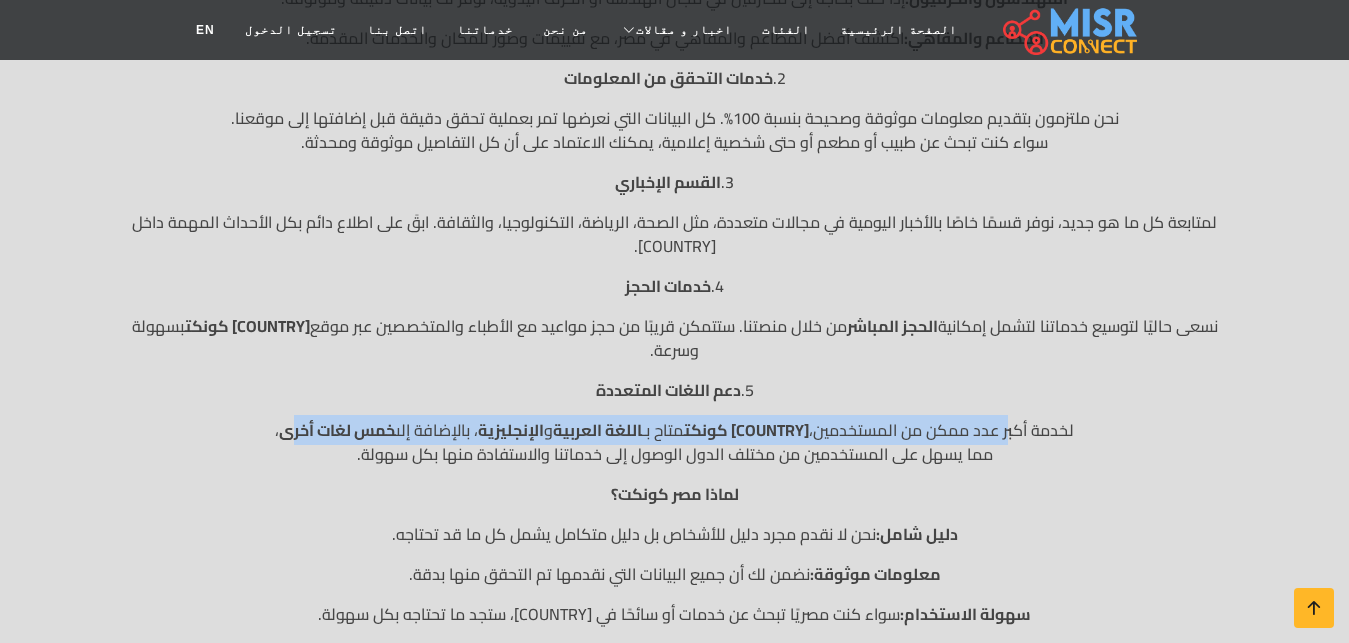 drag, startPoint x: 1001, startPoint y: 410, endPoint x: 297, endPoint y: 401, distance: 704.05756 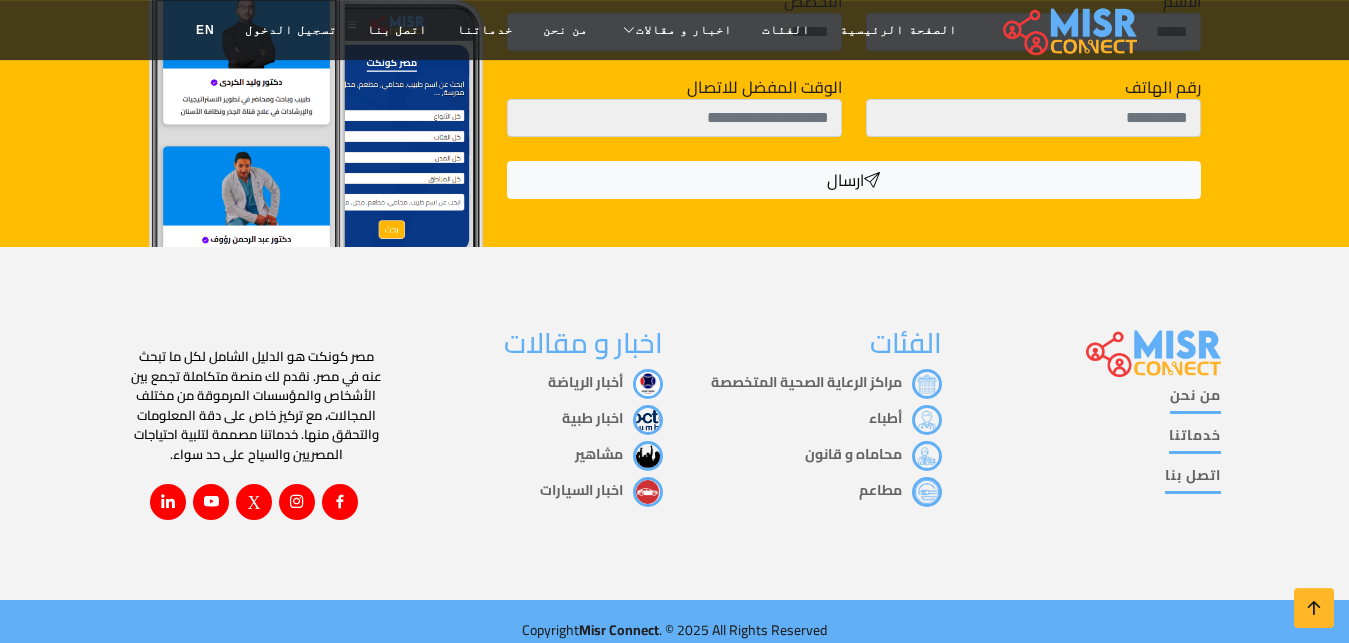 scroll, scrollTop: 1790, scrollLeft: 0, axis: vertical 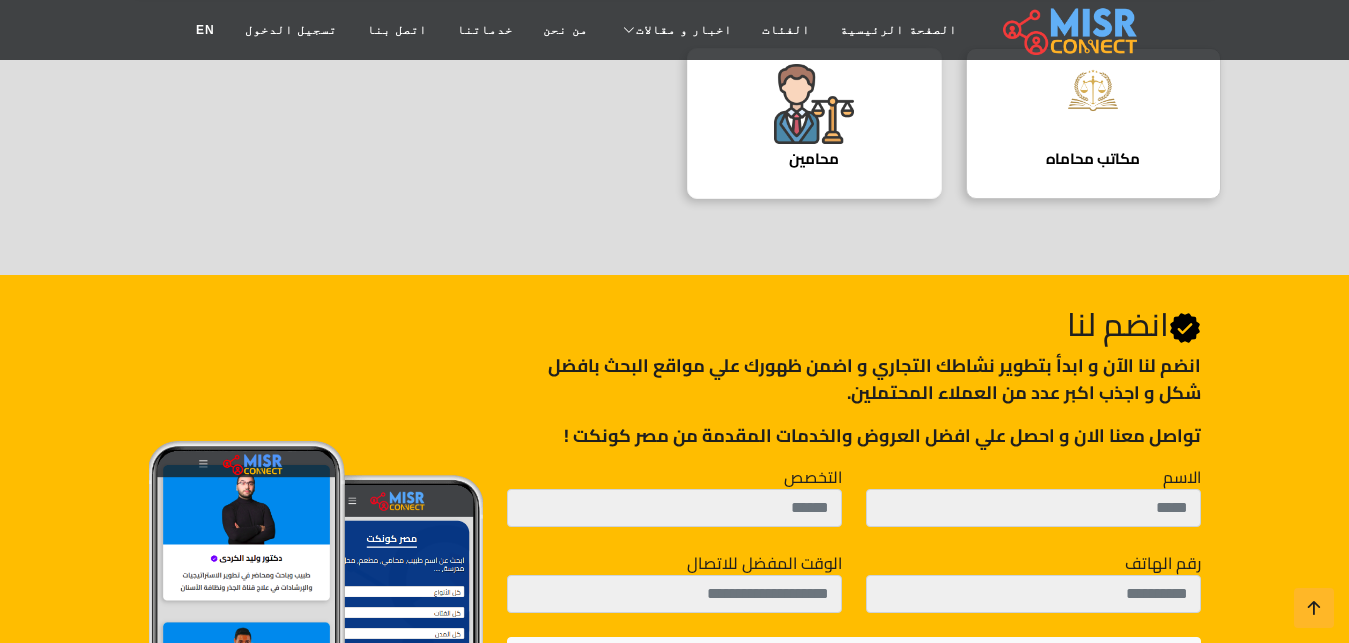 click at bounding box center (814, 104) 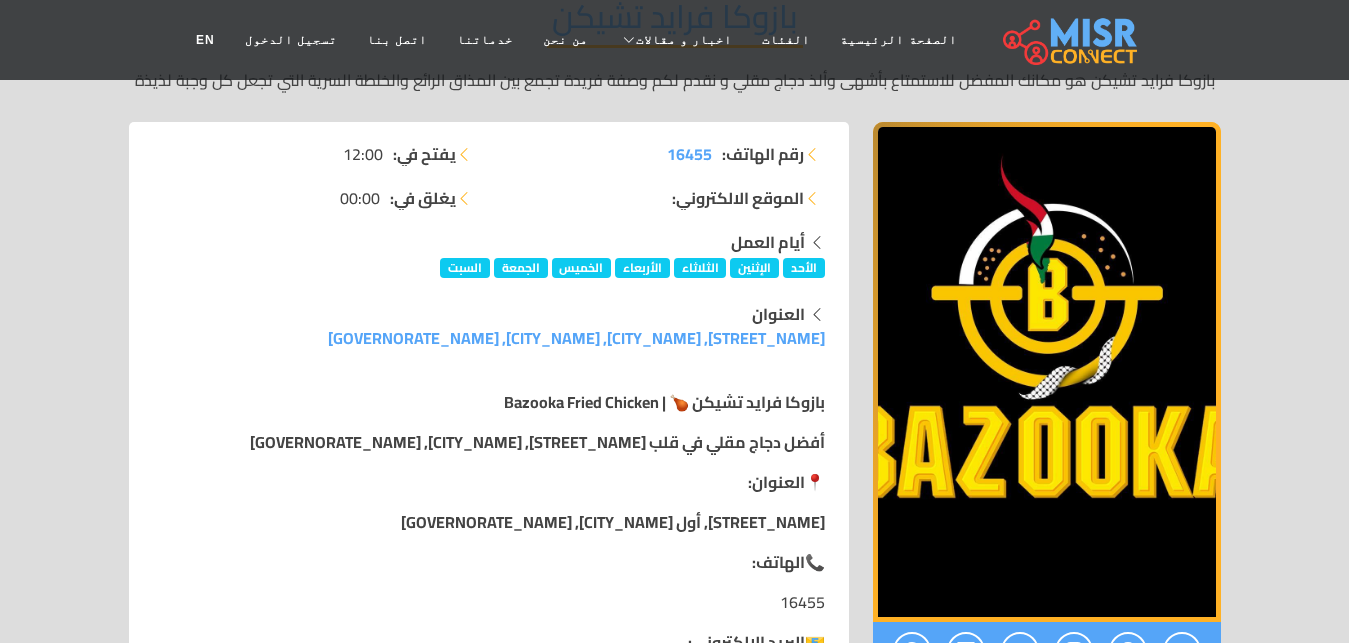 scroll, scrollTop: 0, scrollLeft: 0, axis: both 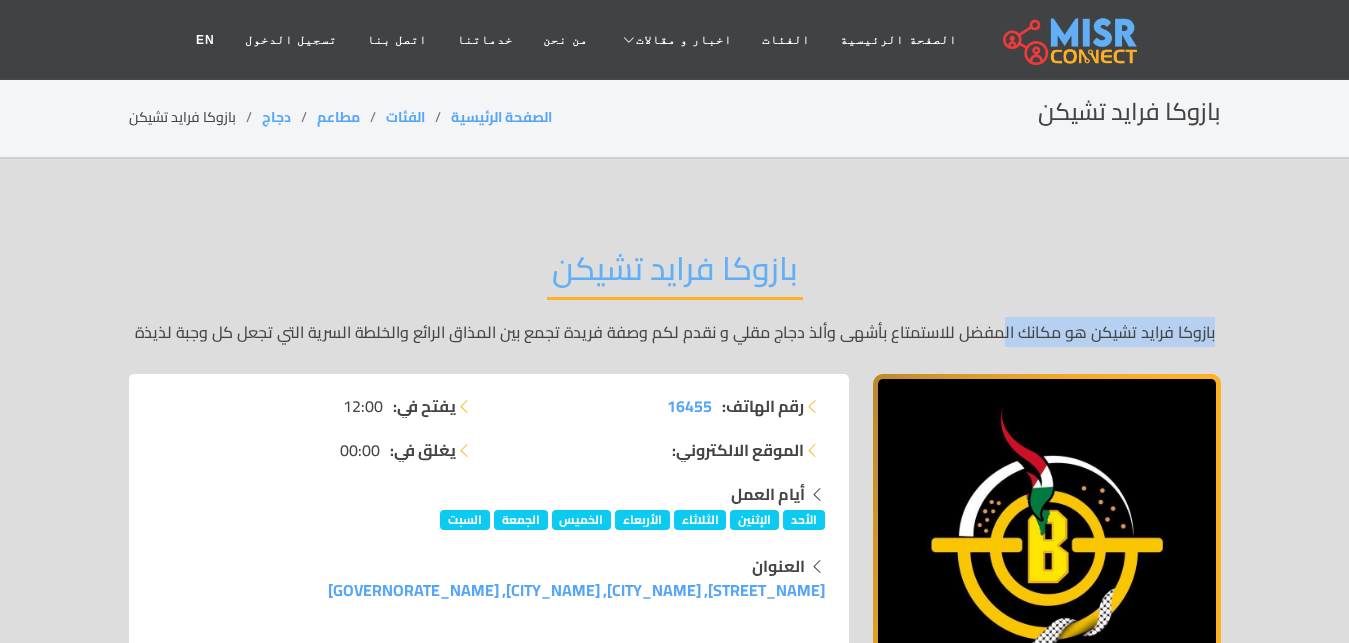 drag, startPoint x: 999, startPoint y: 333, endPoint x: 290, endPoint y: 316, distance: 709.2038 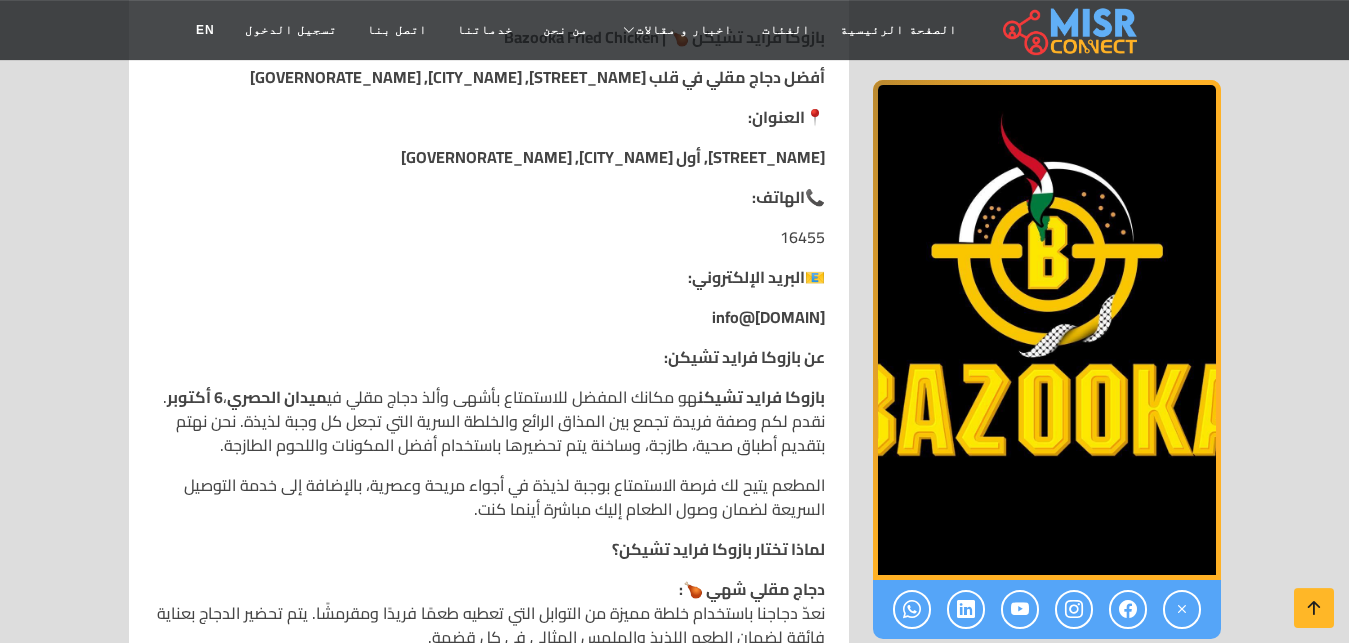 scroll, scrollTop: 630, scrollLeft: 0, axis: vertical 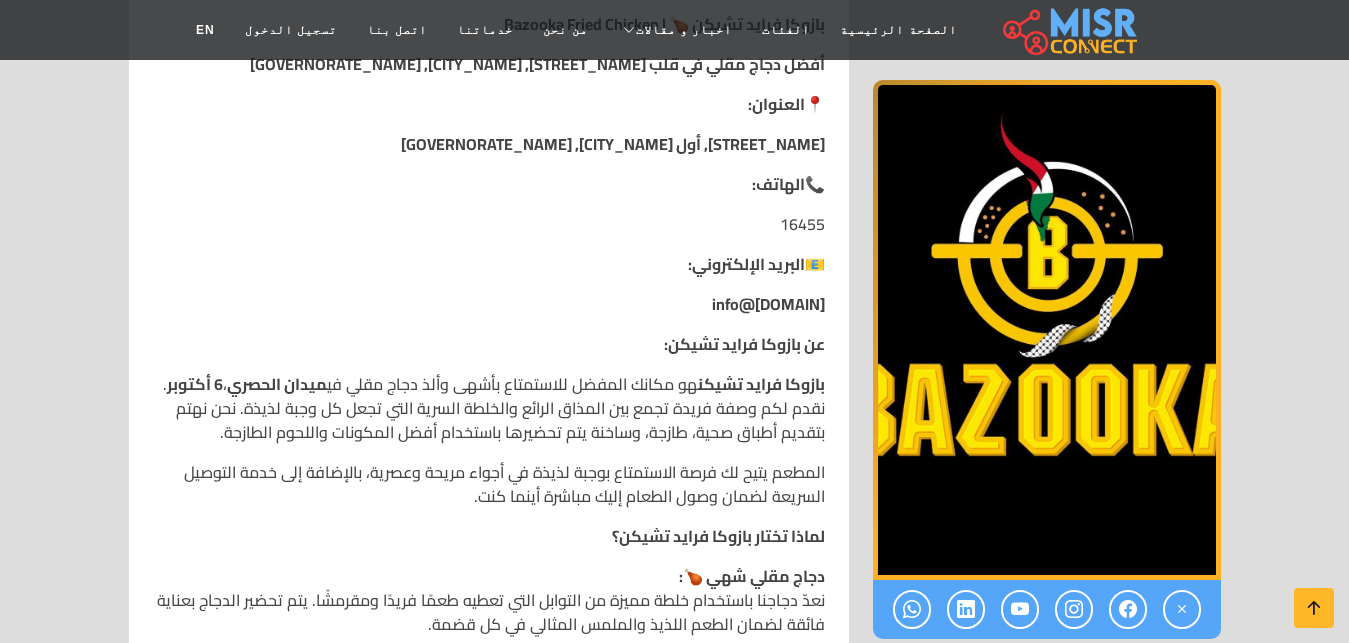 click on "16455" at bounding box center (489, 224) 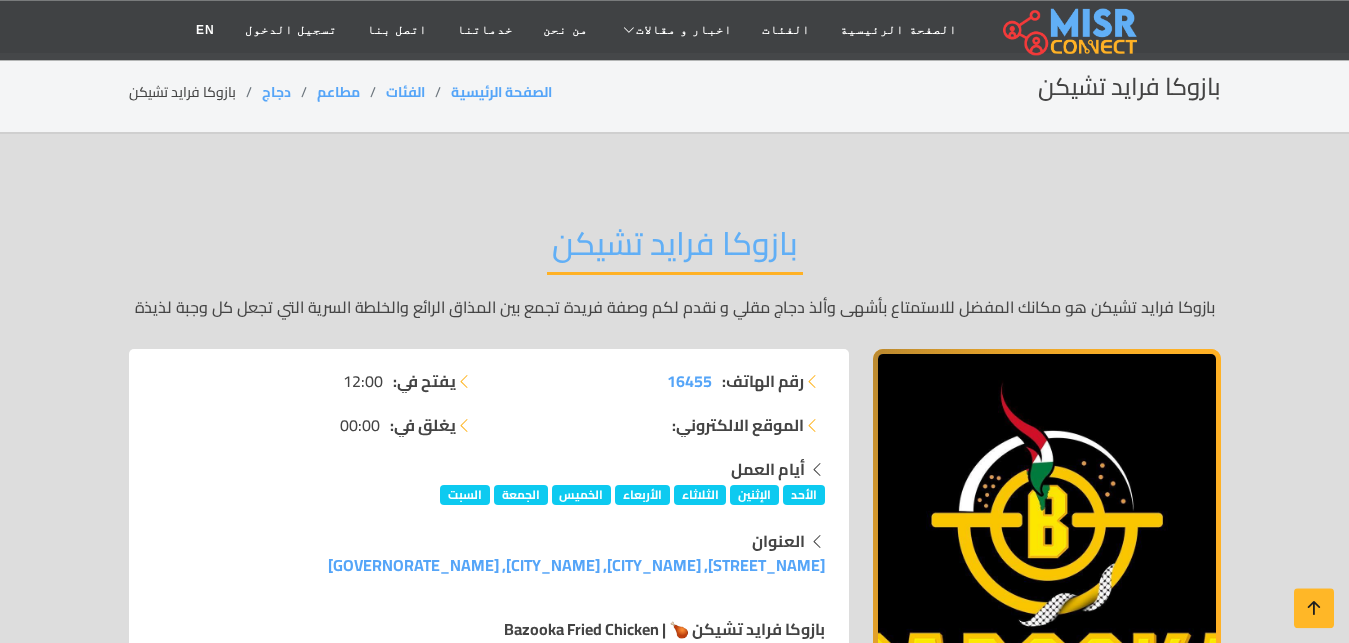 scroll, scrollTop: 0, scrollLeft: 0, axis: both 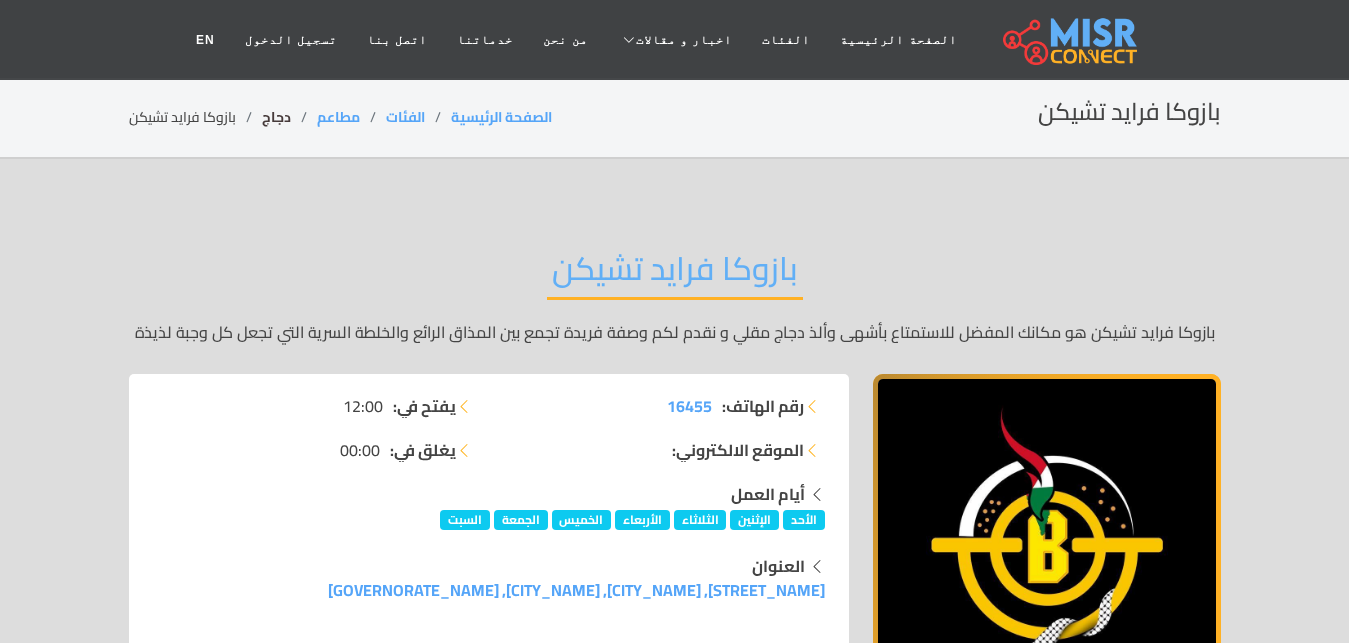 click on "دجاج" at bounding box center (276, 117) 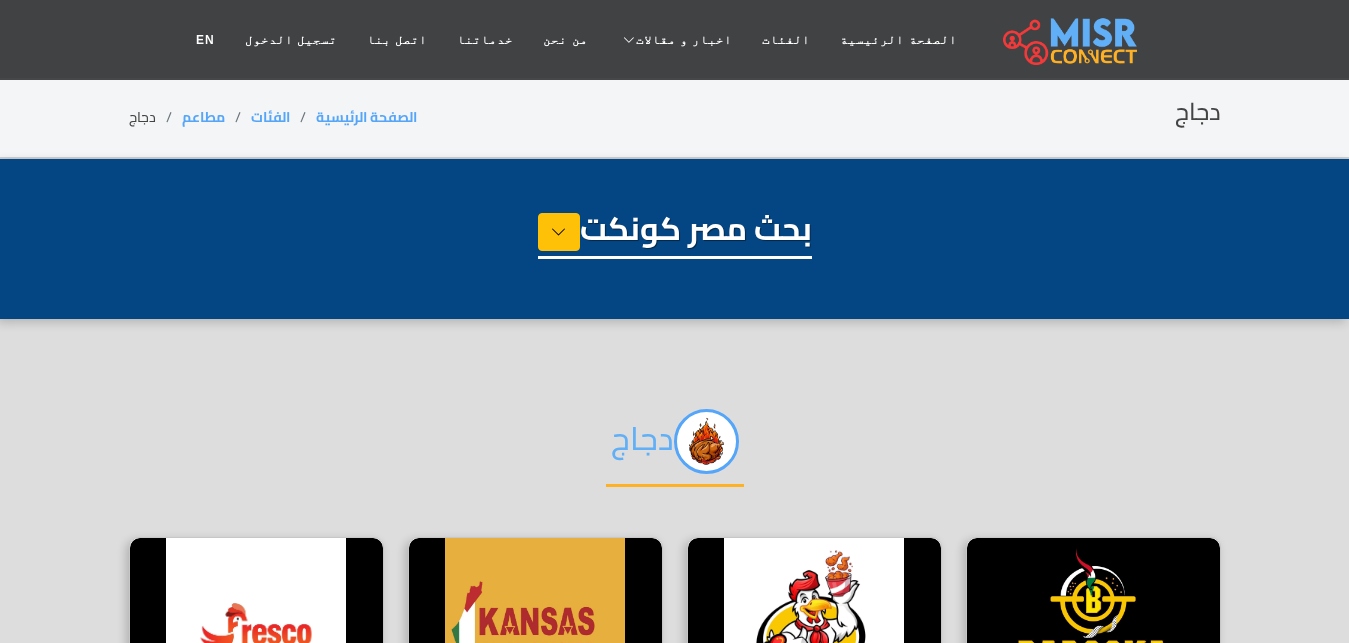 select on "**********" 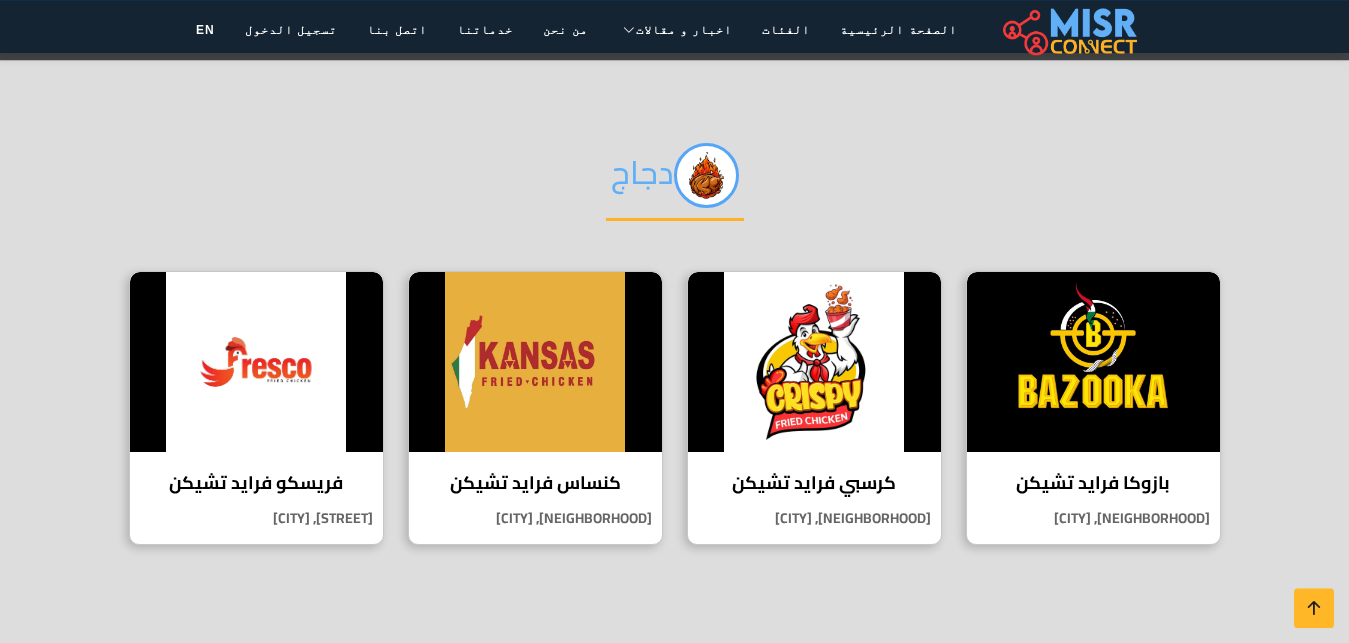scroll, scrollTop: 378, scrollLeft: 0, axis: vertical 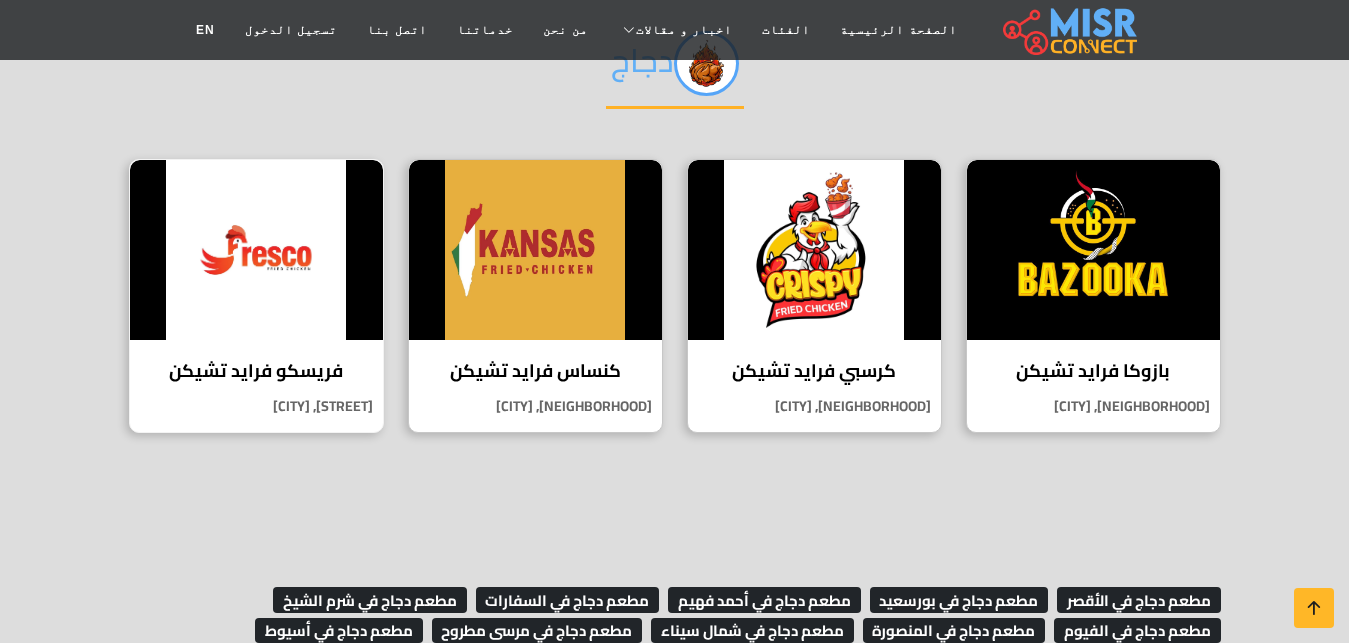 click at bounding box center [256, 250] 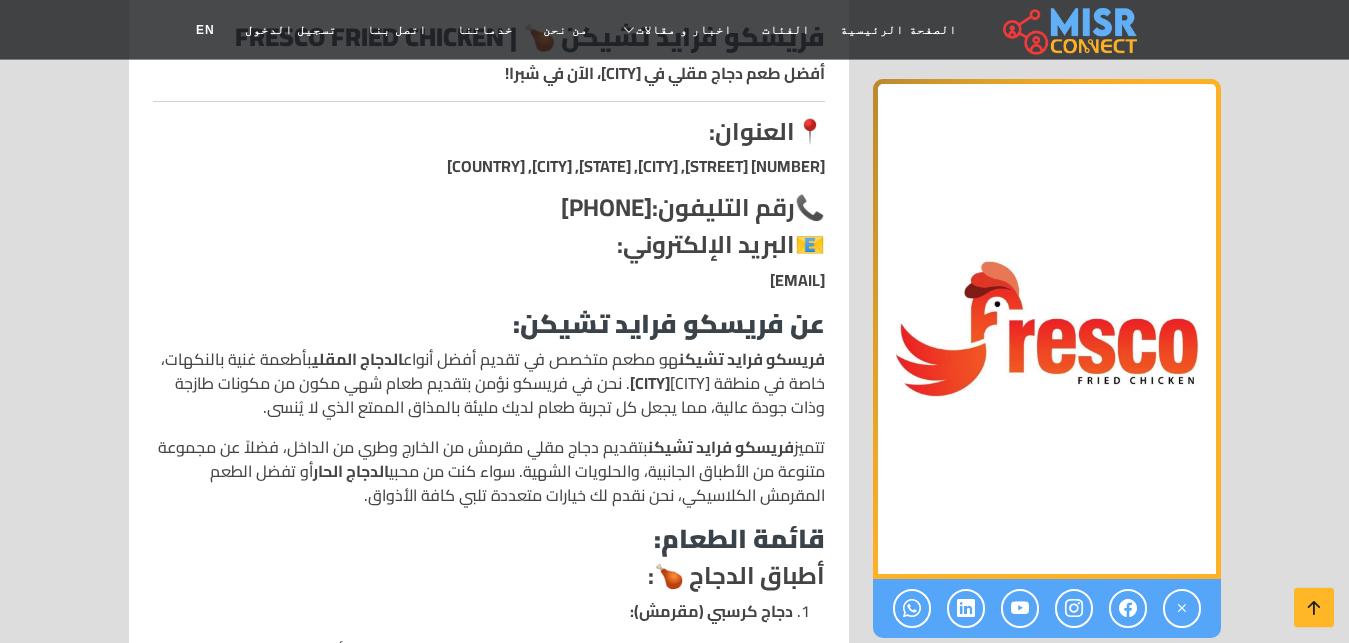 scroll, scrollTop: 756, scrollLeft: 0, axis: vertical 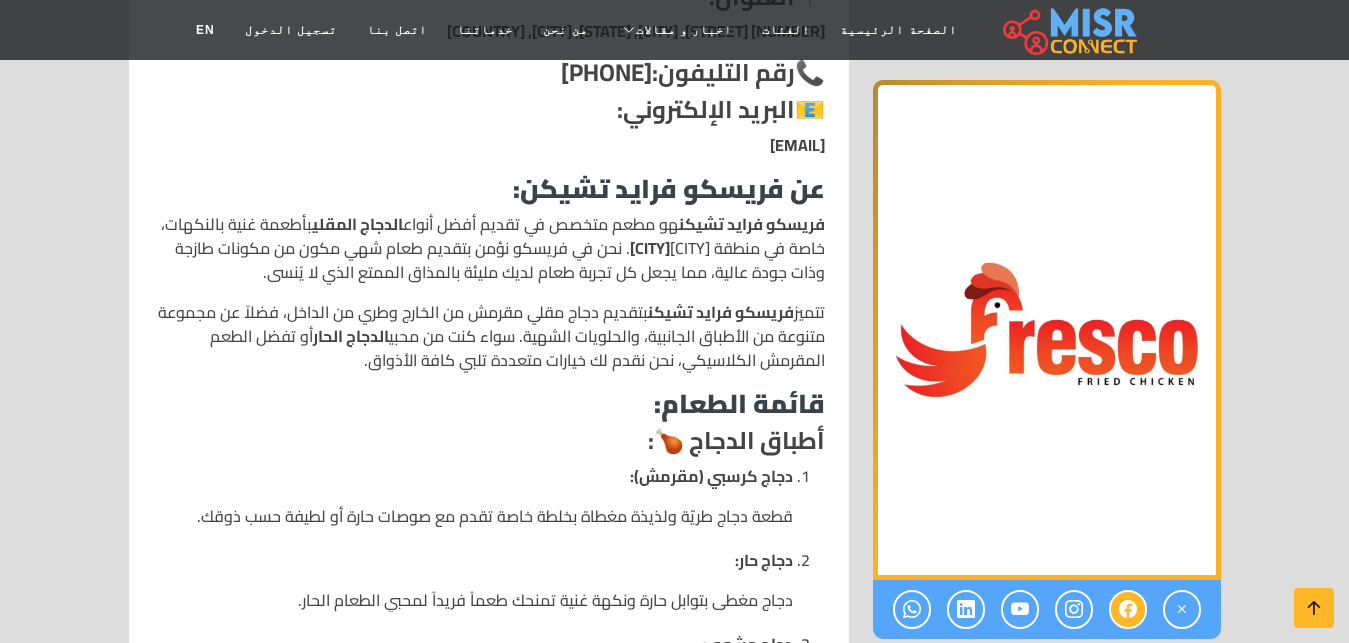 click at bounding box center (1128, 609) 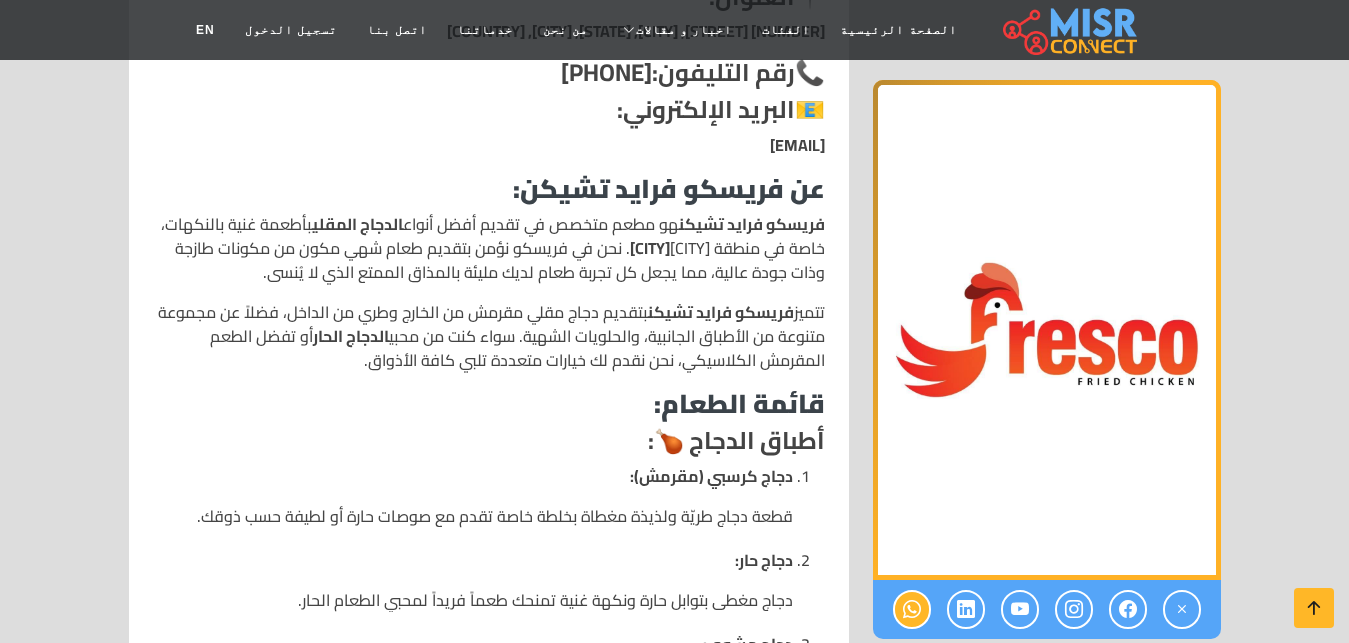 click at bounding box center [912, 609] 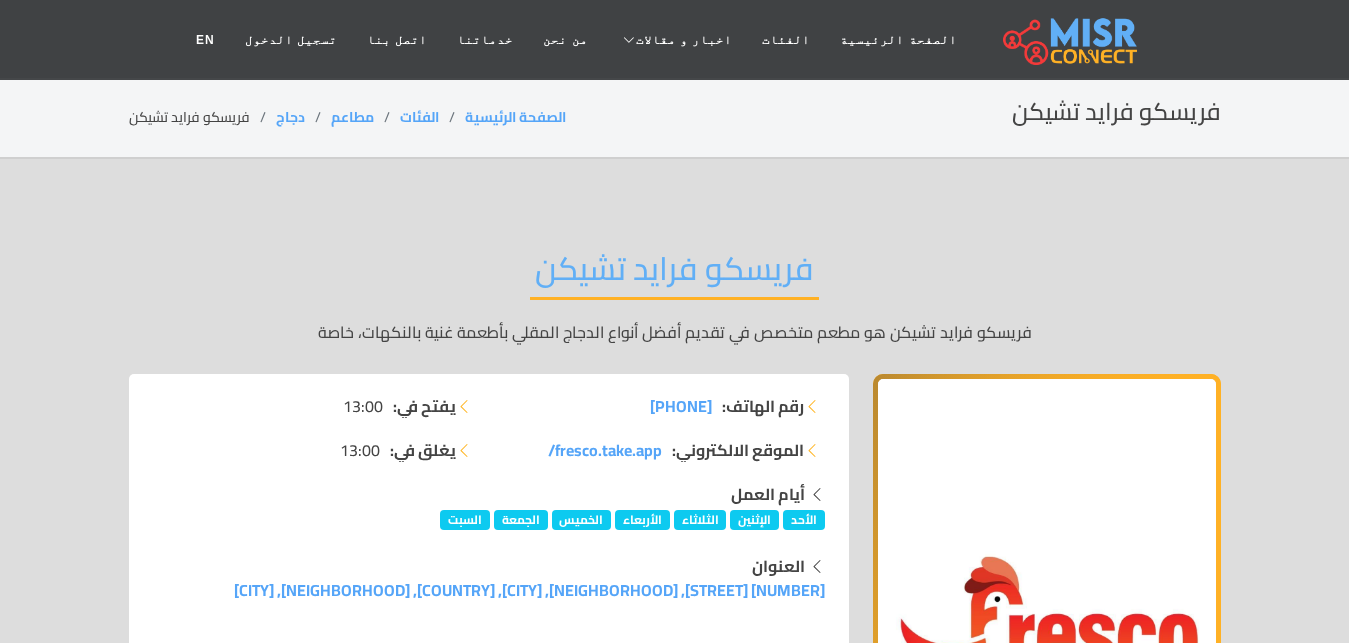 scroll, scrollTop: 504, scrollLeft: 0, axis: vertical 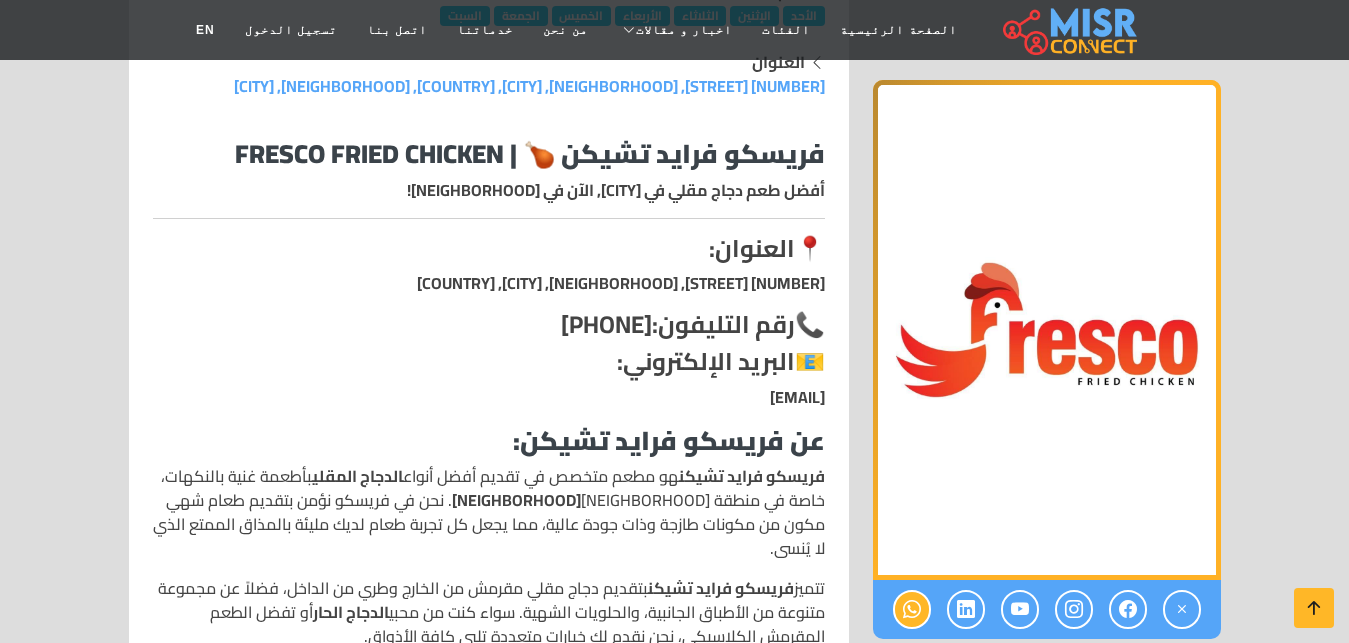 click at bounding box center [912, 609] 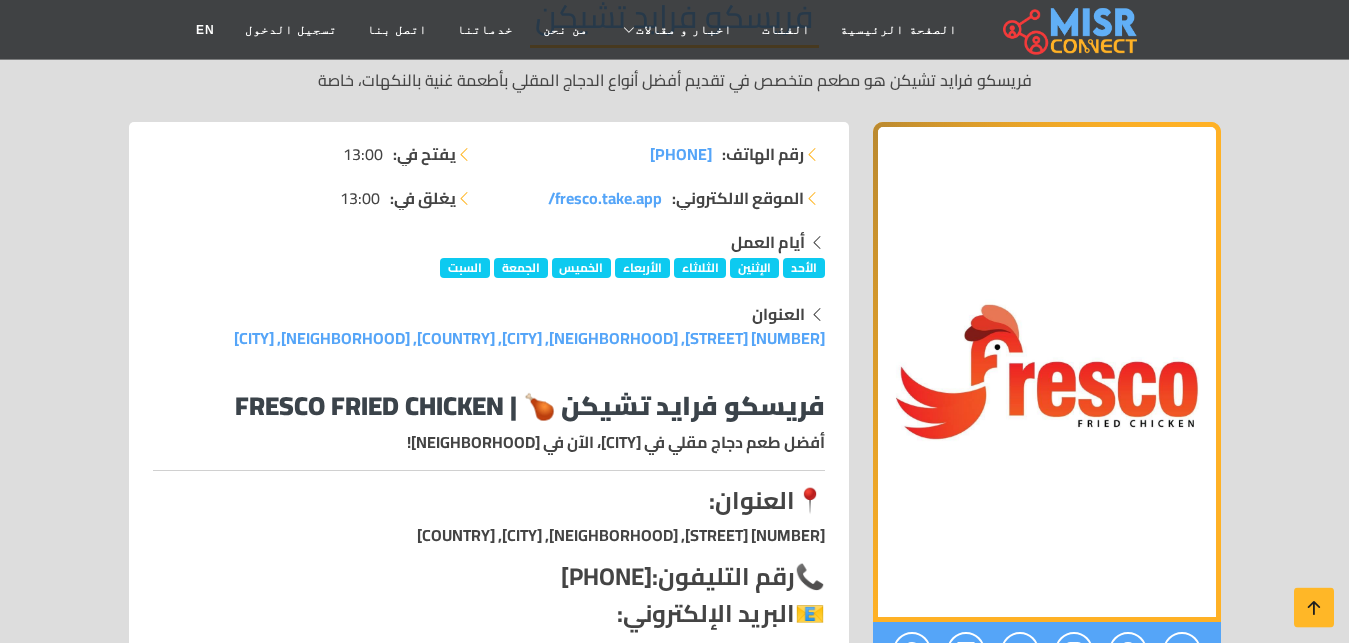 scroll, scrollTop: 126, scrollLeft: 0, axis: vertical 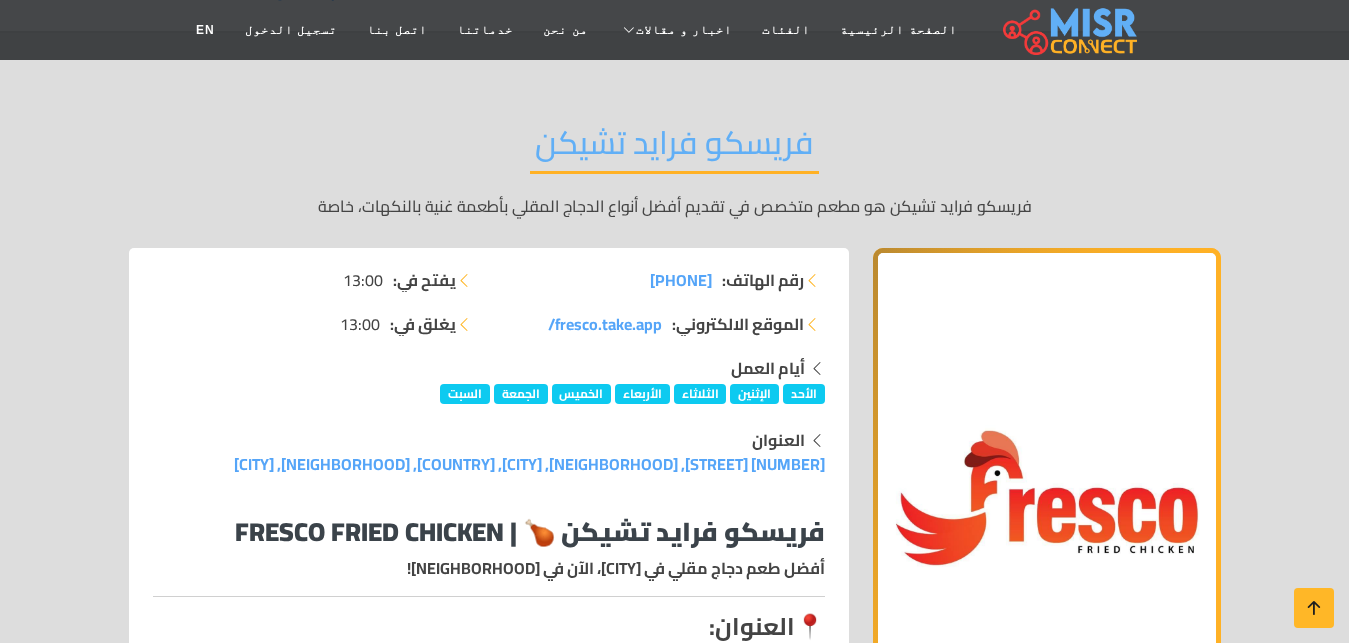 click at bounding box center [1047, 498] 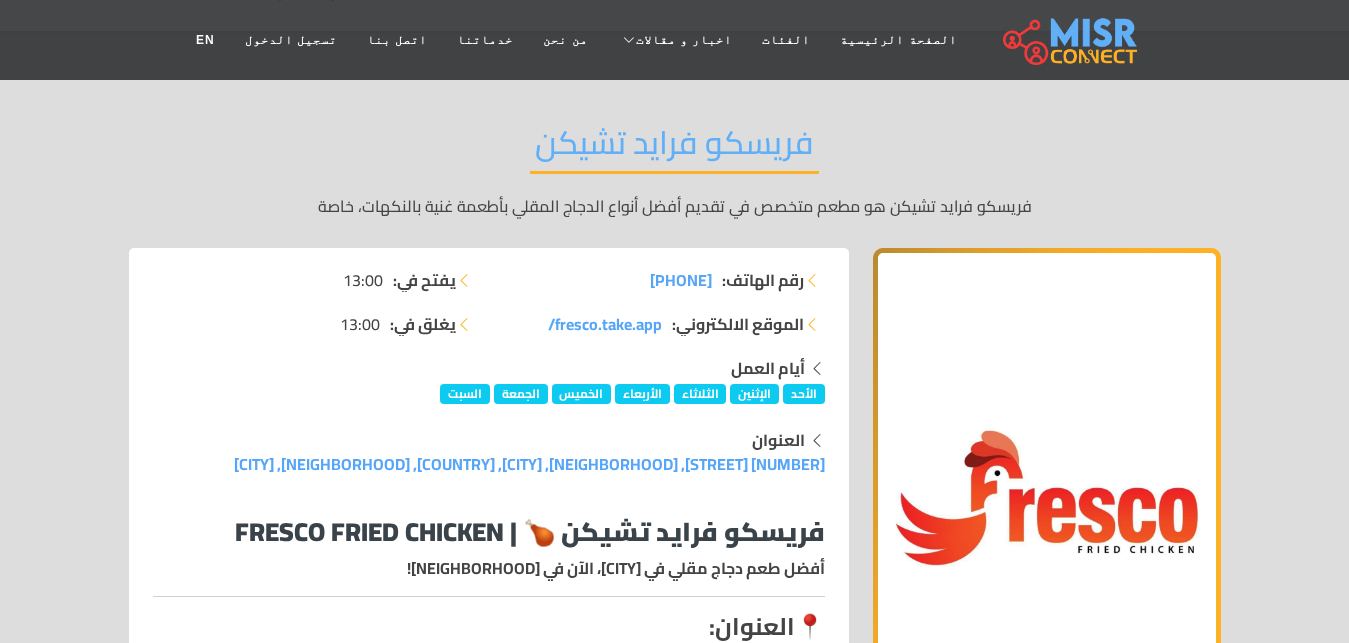 scroll, scrollTop: 0, scrollLeft: 0, axis: both 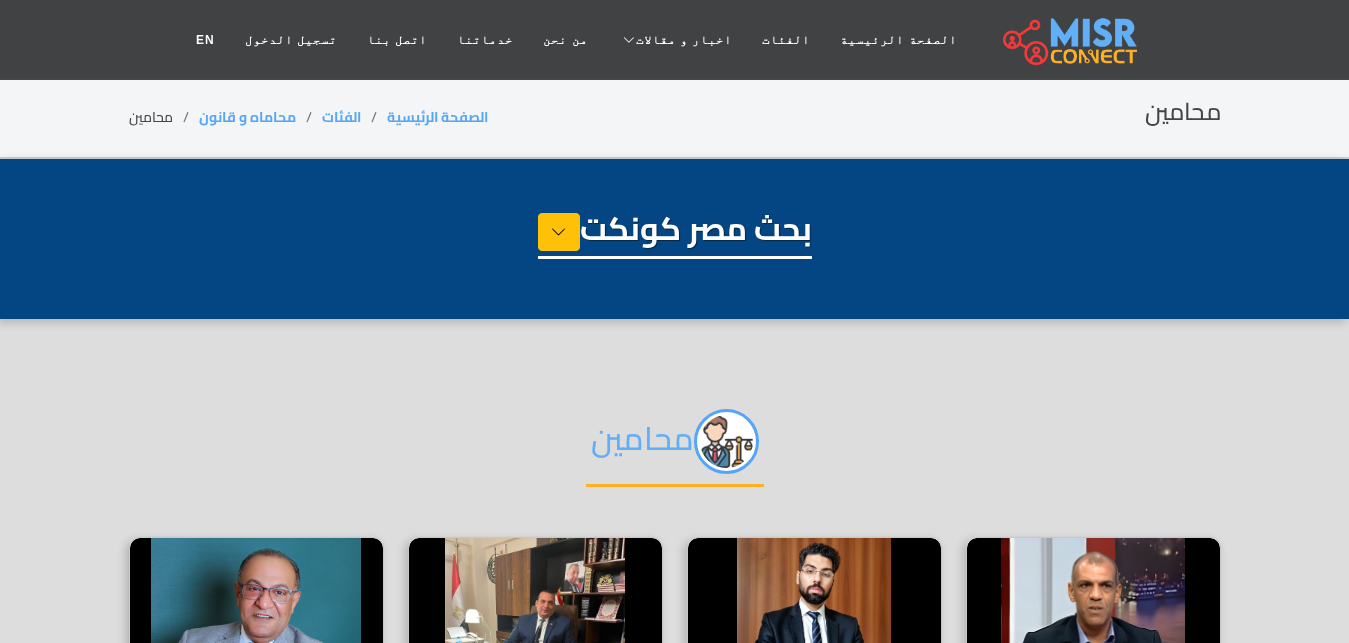 select on "**********" 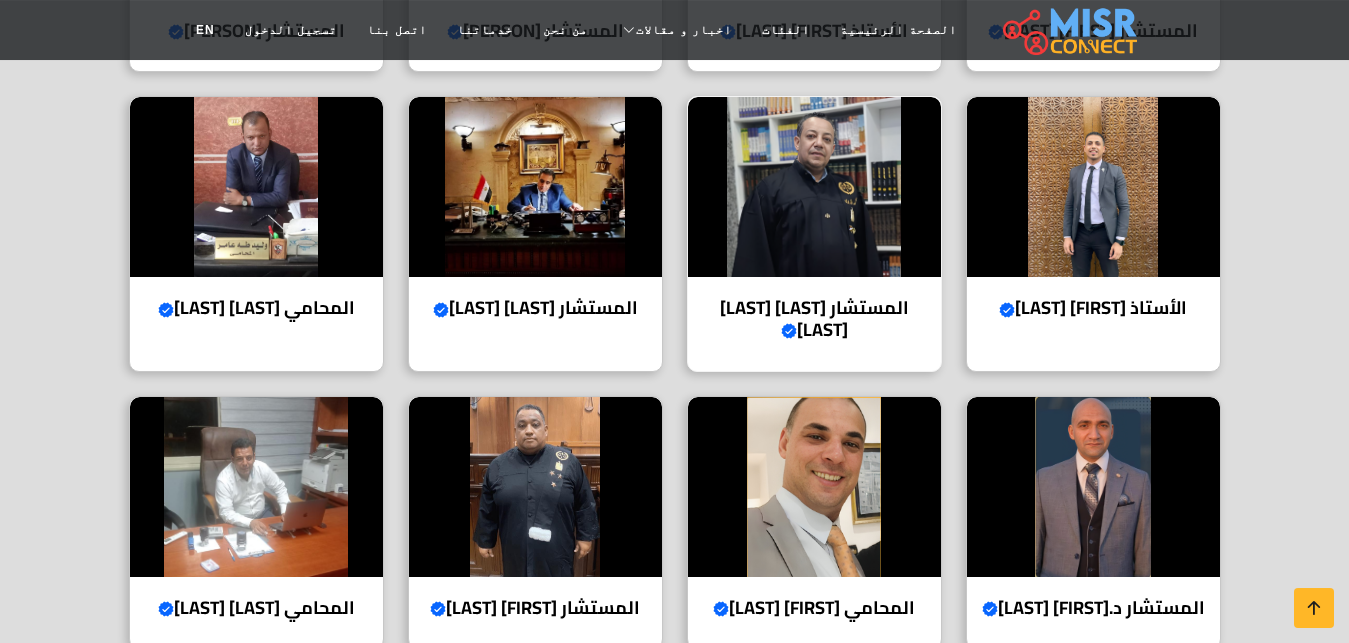 scroll, scrollTop: 756, scrollLeft: 0, axis: vertical 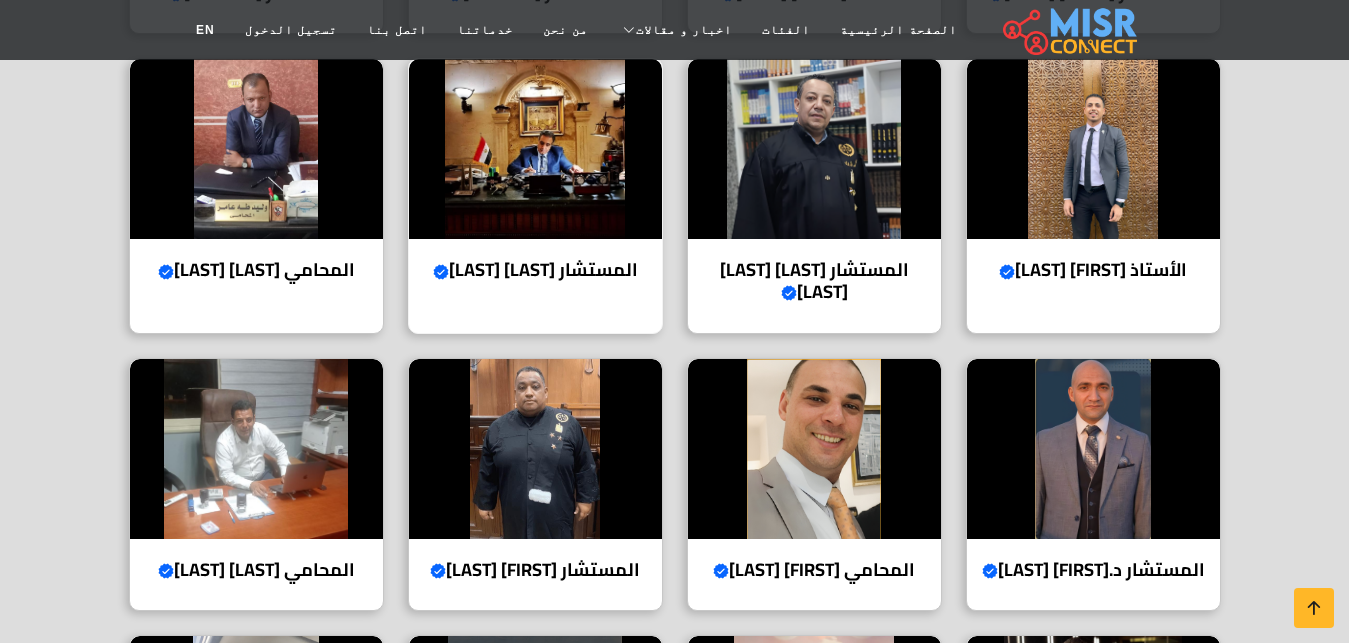 click on "المستشار [FIRST] [LAST]
Verified account" at bounding box center (535, 270) 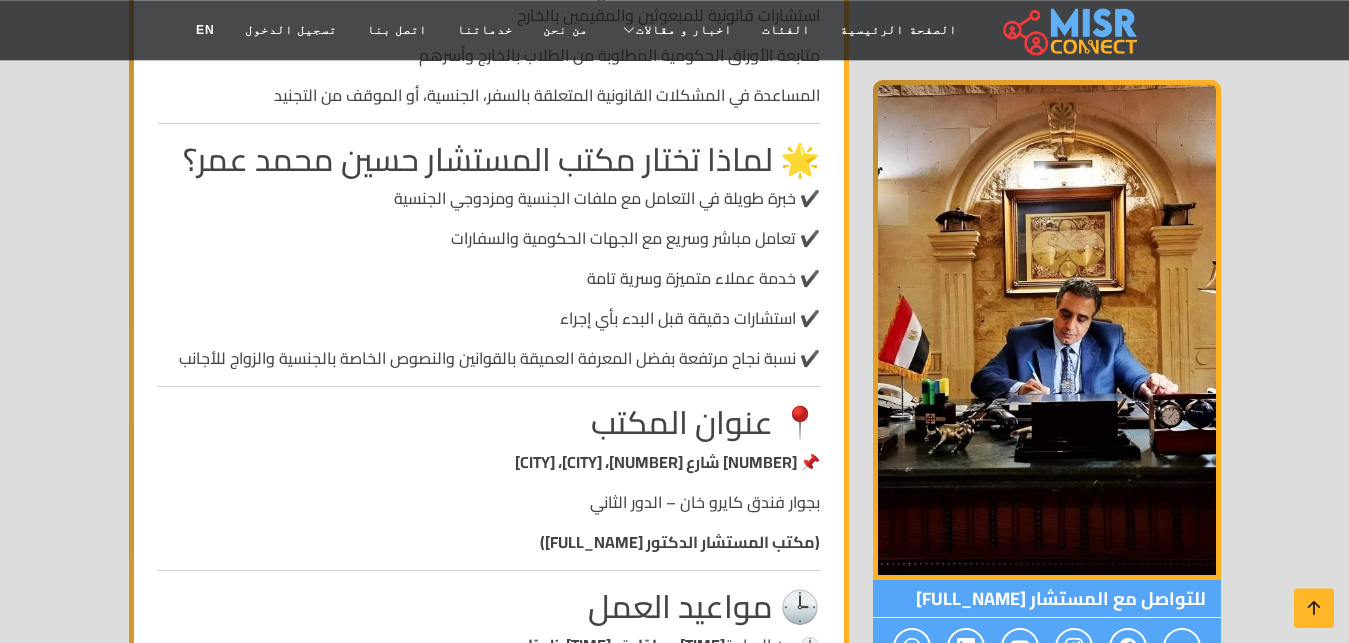 scroll, scrollTop: 1890, scrollLeft: 0, axis: vertical 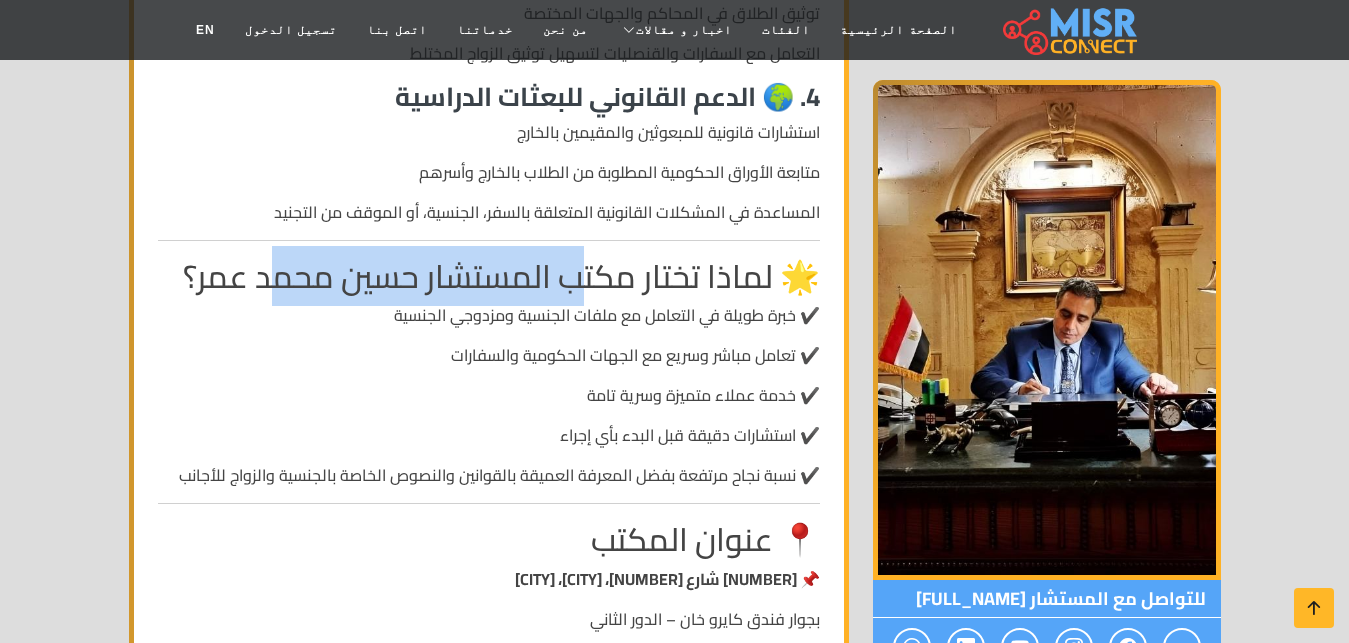 drag, startPoint x: 587, startPoint y: 264, endPoint x: 282, endPoint y: 263, distance: 305.00165 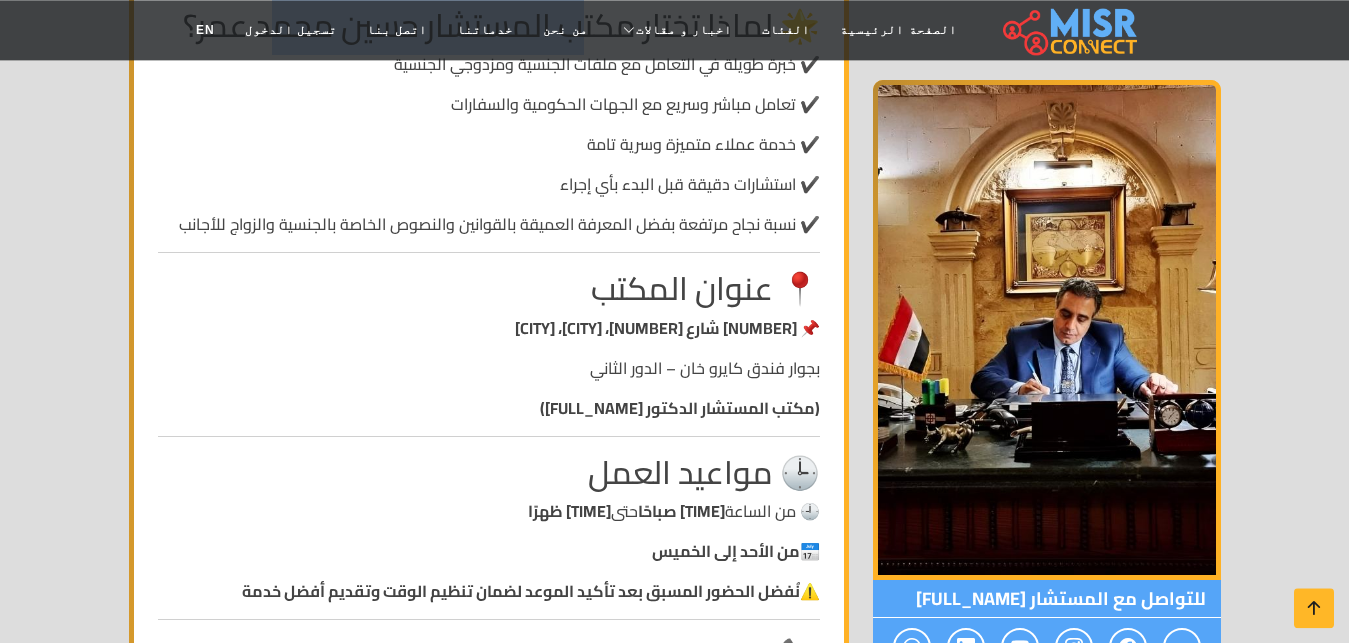 scroll, scrollTop: 2142, scrollLeft: 0, axis: vertical 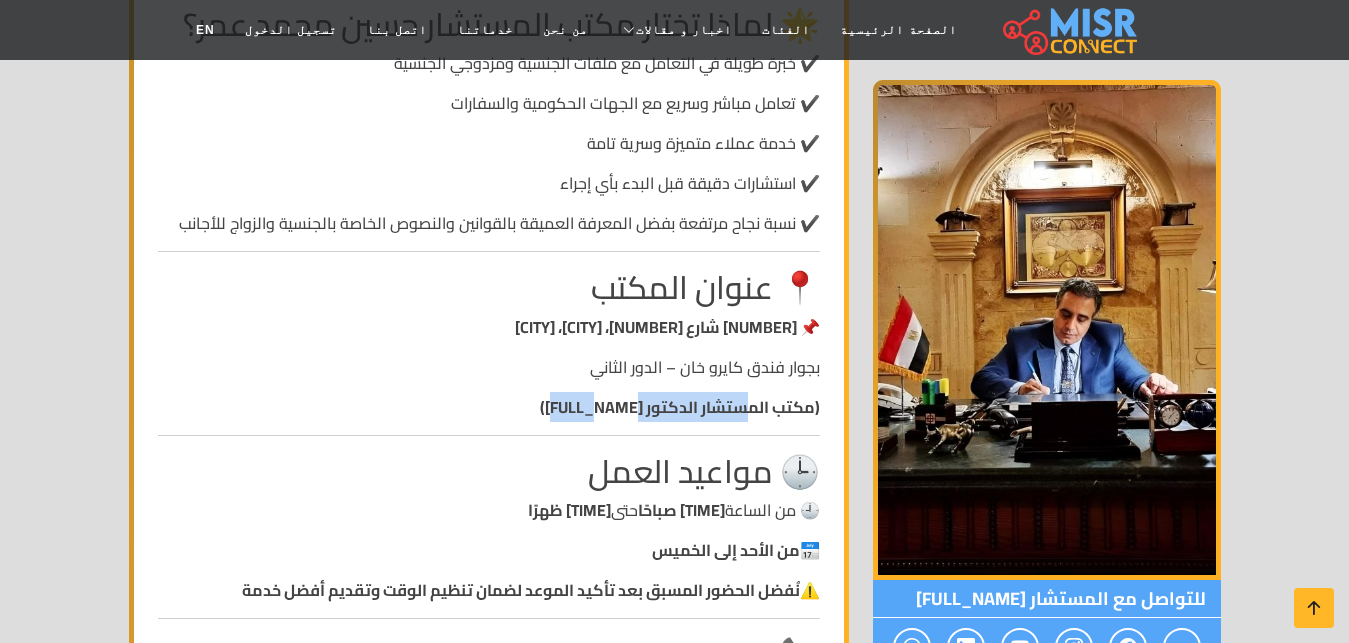 click on "(مكتب المستشار الدكتور حسين محمد عمر)" at bounding box center (680, 407) 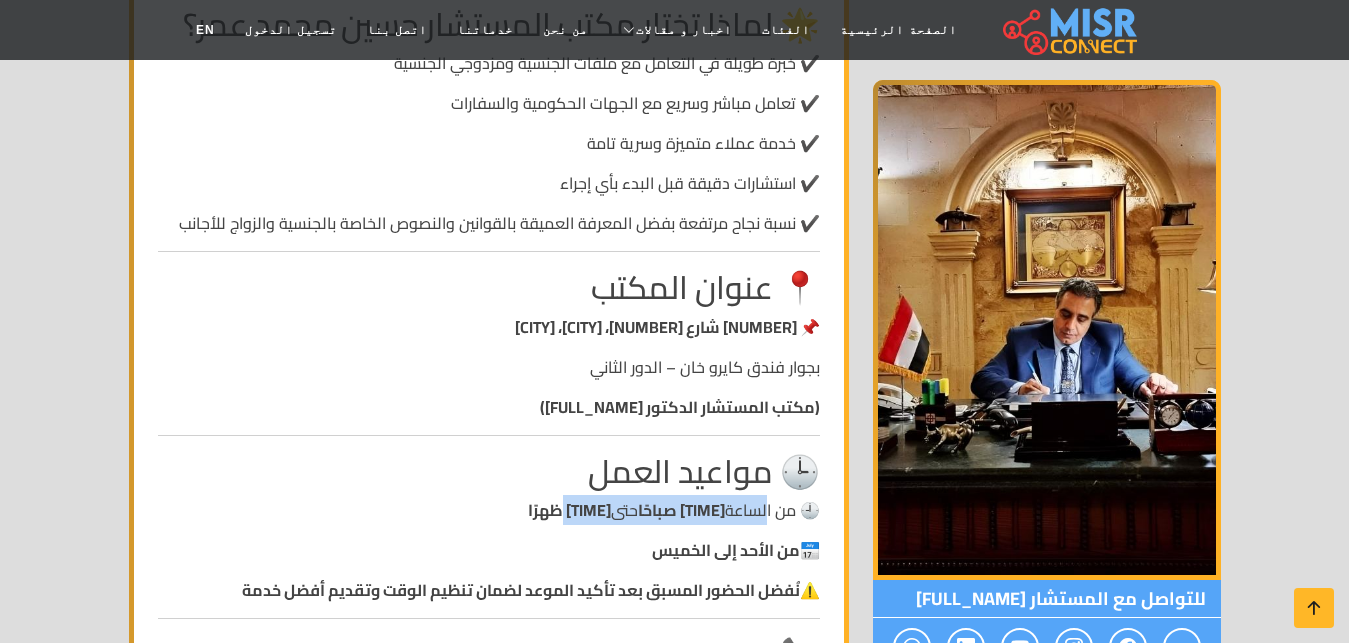 drag, startPoint x: 765, startPoint y: 501, endPoint x: 549, endPoint y: 495, distance: 216.08331 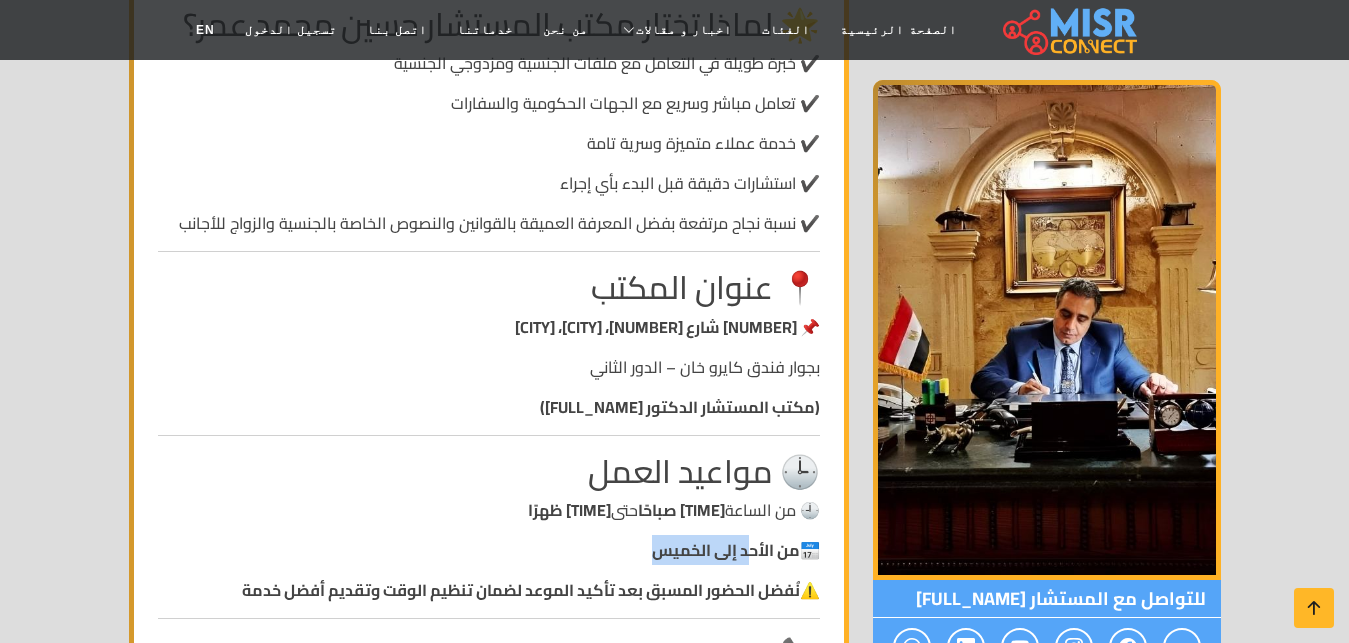 drag, startPoint x: 638, startPoint y: 528, endPoint x: 602, endPoint y: 528, distance: 36 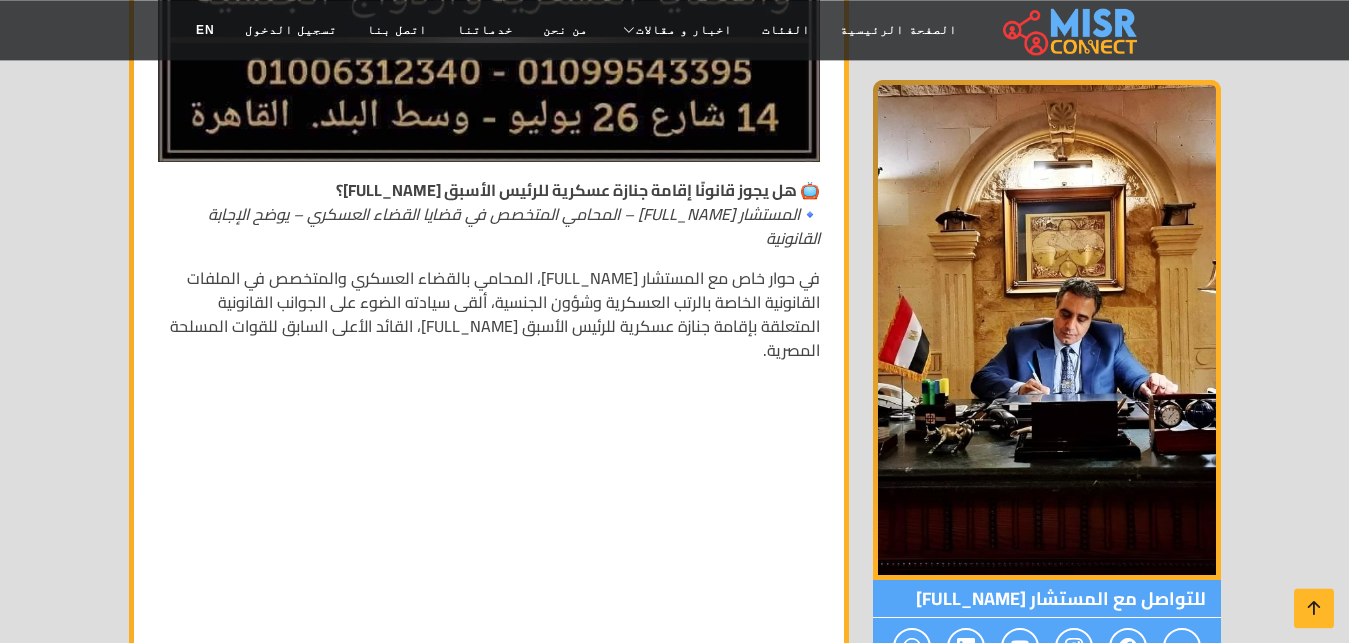 scroll, scrollTop: 5418, scrollLeft: 0, axis: vertical 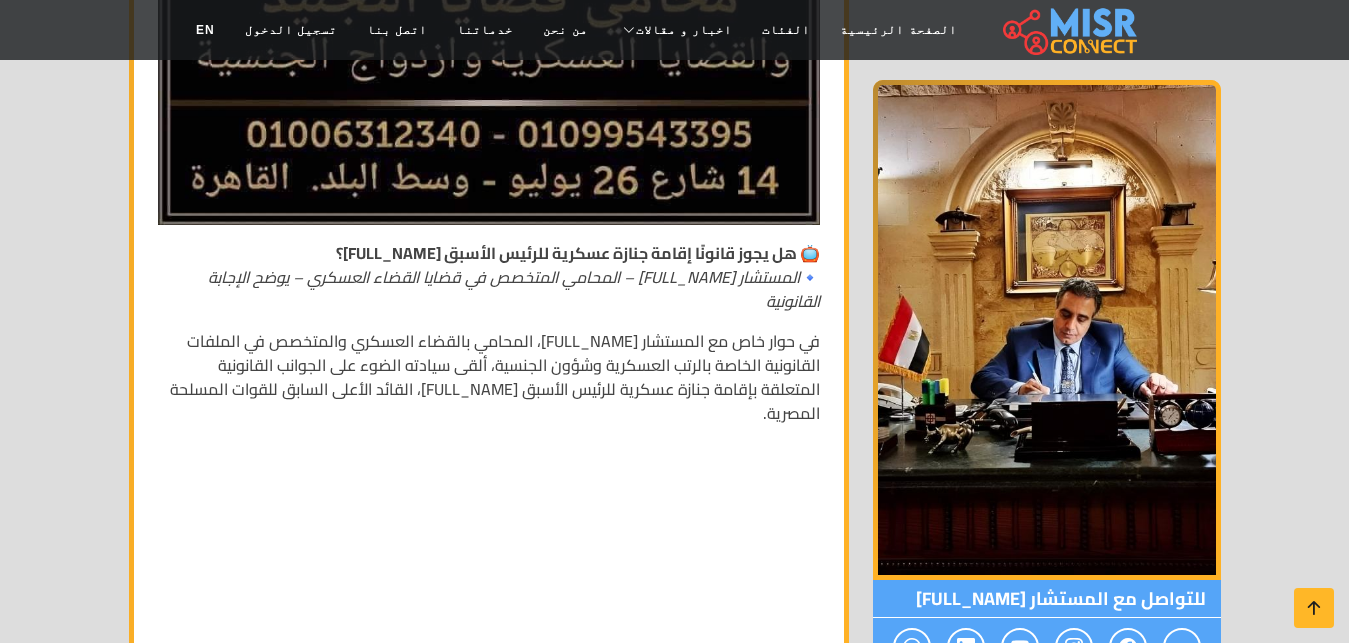 drag, startPoint x: 578, startPoint y: 226, endPoint x: 290, endPoint y: 220, distance: 288.0625 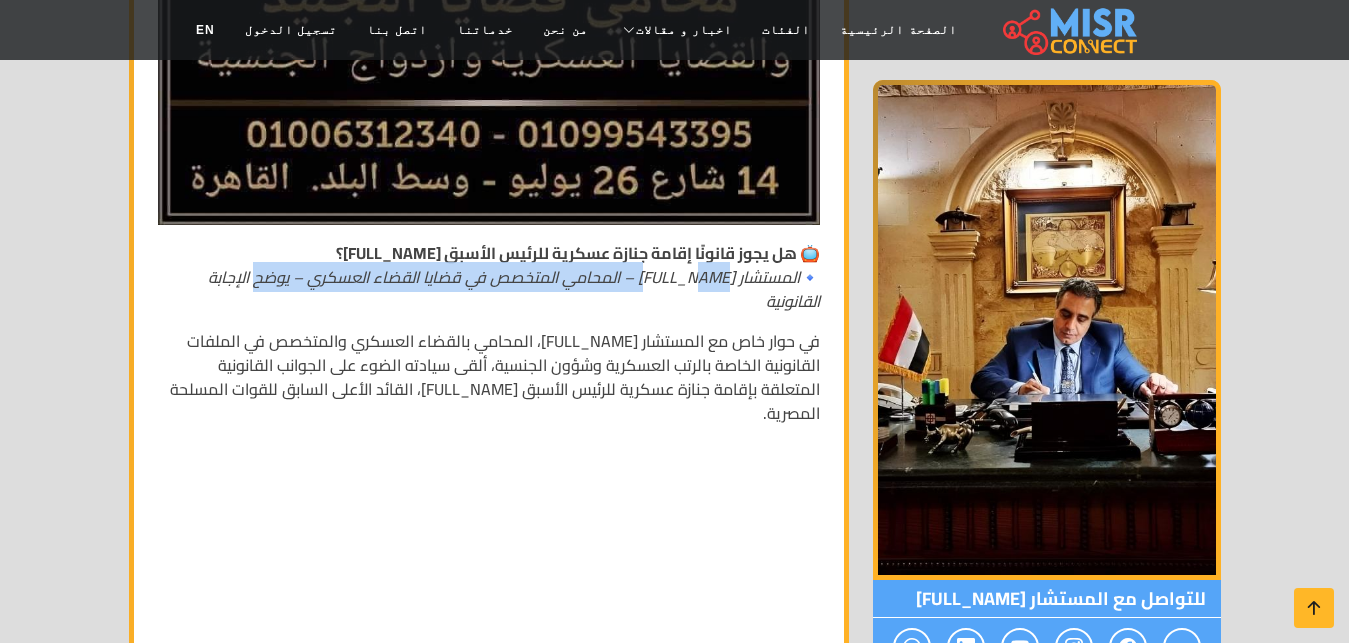 drag, startPoint x: 672, startPoint y: 258, endPoint x: 260, endPoint y: 262, distance: 412.0194 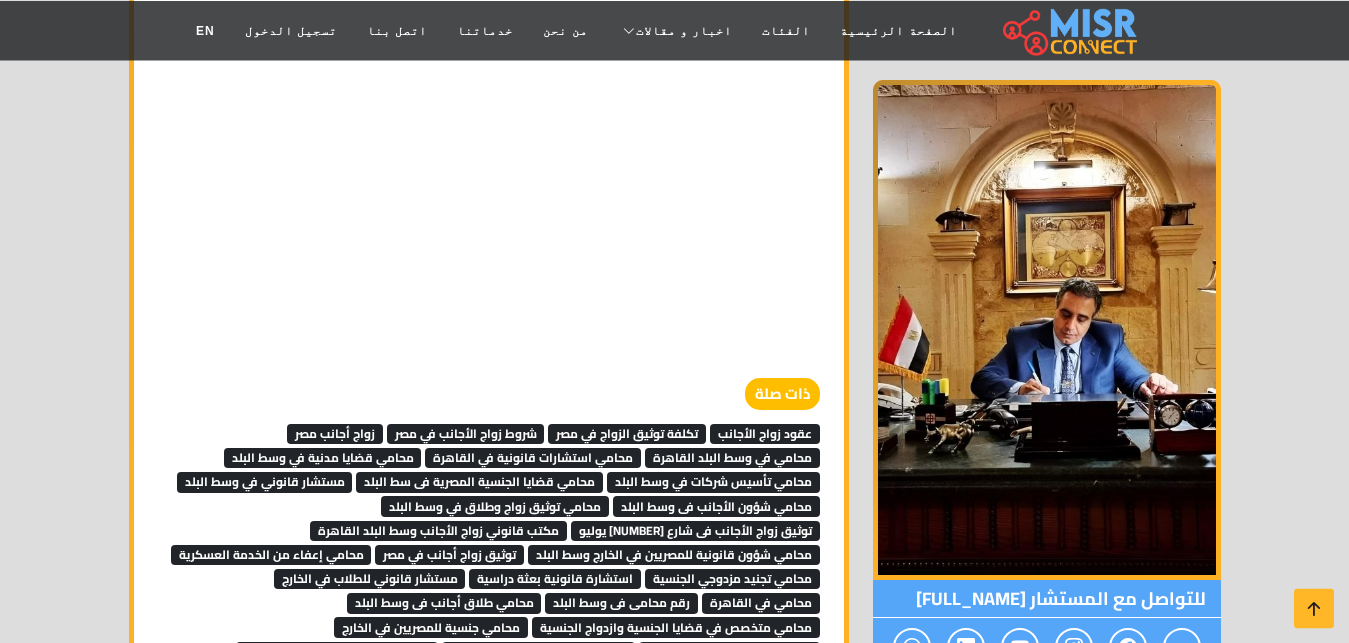 scroll, scrollTop: 6174, scrollLeft: 0, axis: vertical 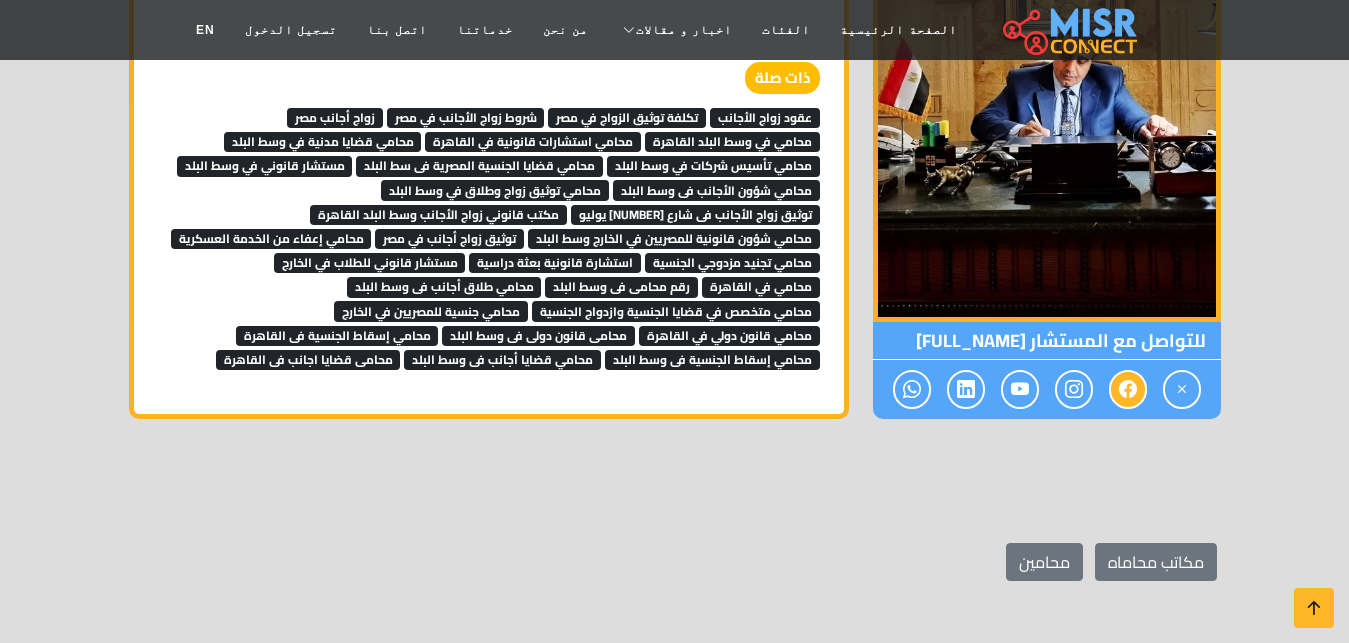 click at bounding box center [1128, 389] 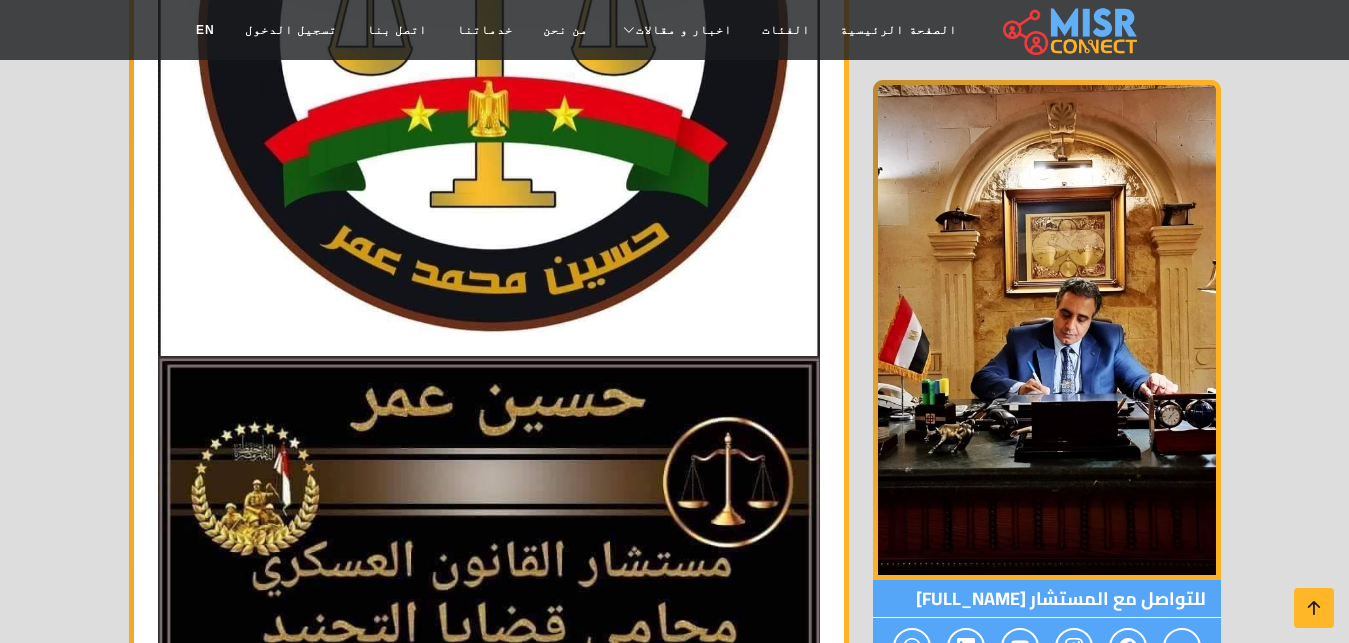 scroll, scrollTop: 4158, scrollLeft: 0, axis: vertical 